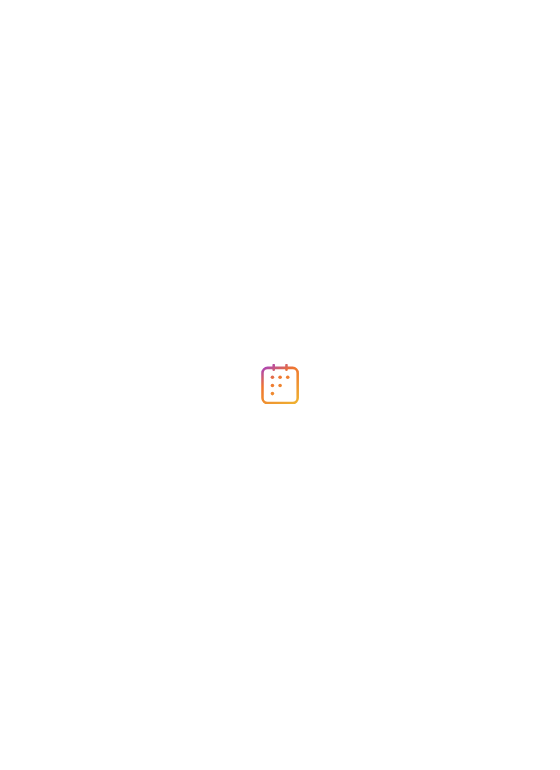 scroll, scrollTop: 0, scrollLeft: 0, axis: both 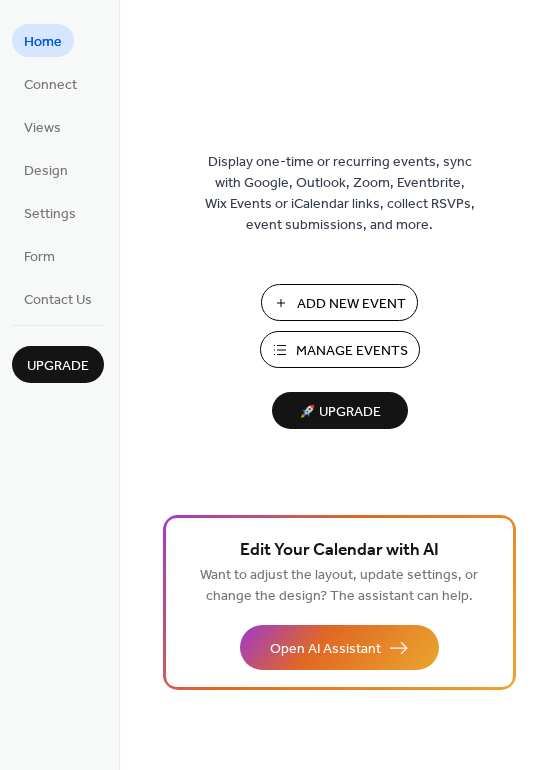 click on "Add New Event" at bounding box center [351, 304] 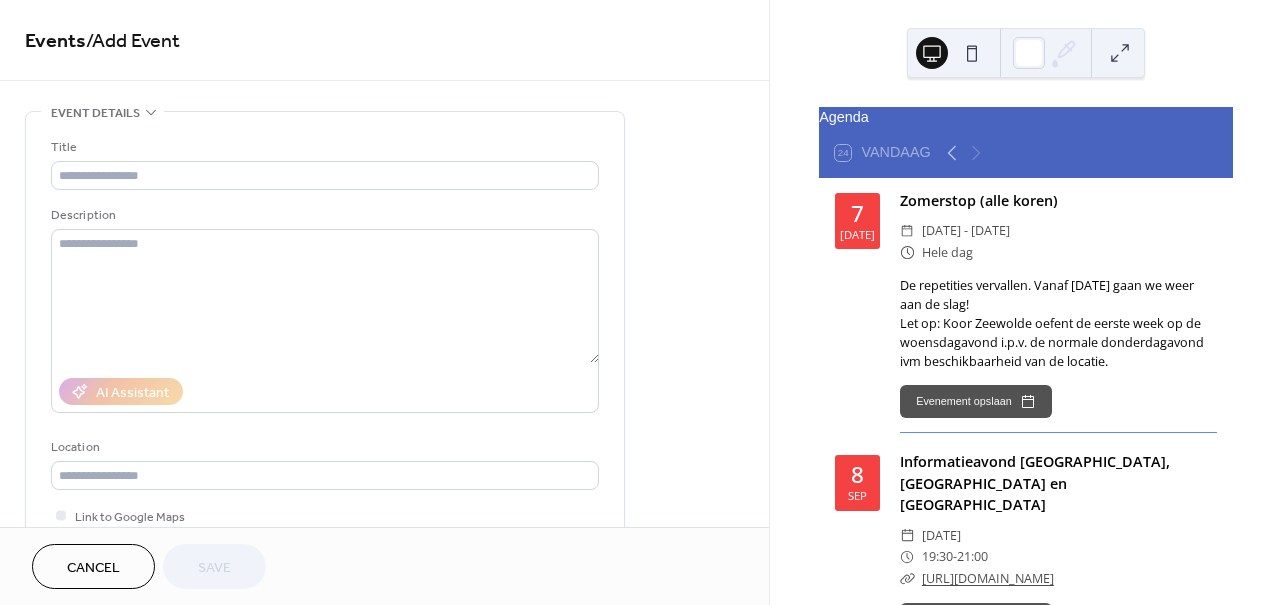 scroll, scrollTop: 0, scrollLeft: 0, axis: both 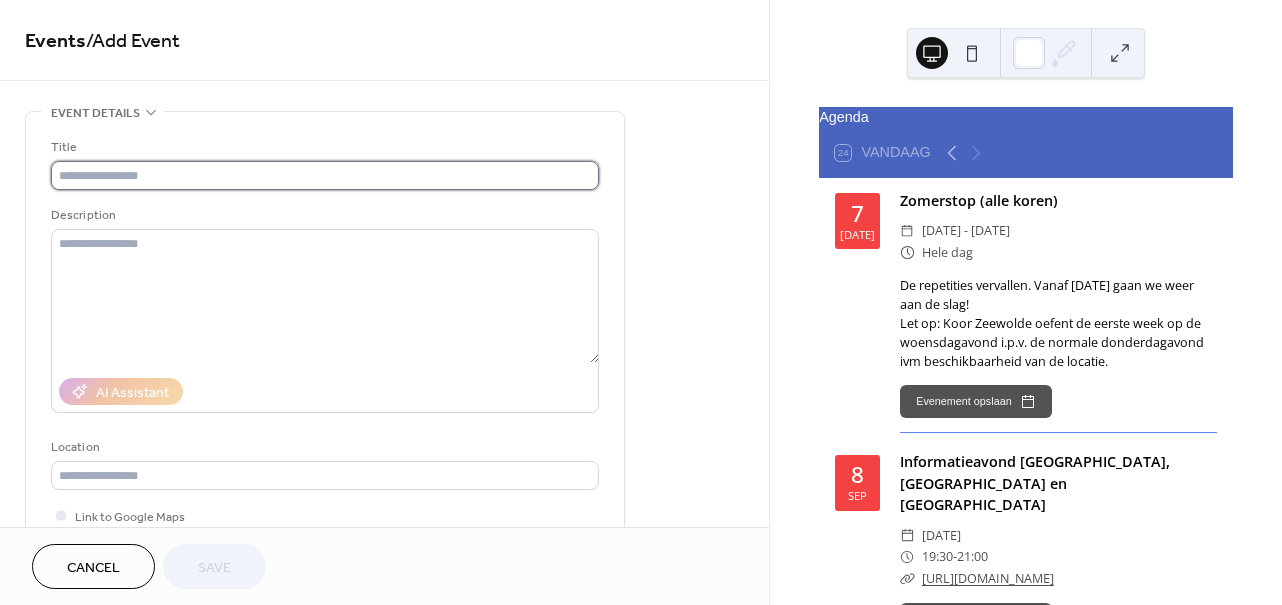 click at bounding box center (325, 175) 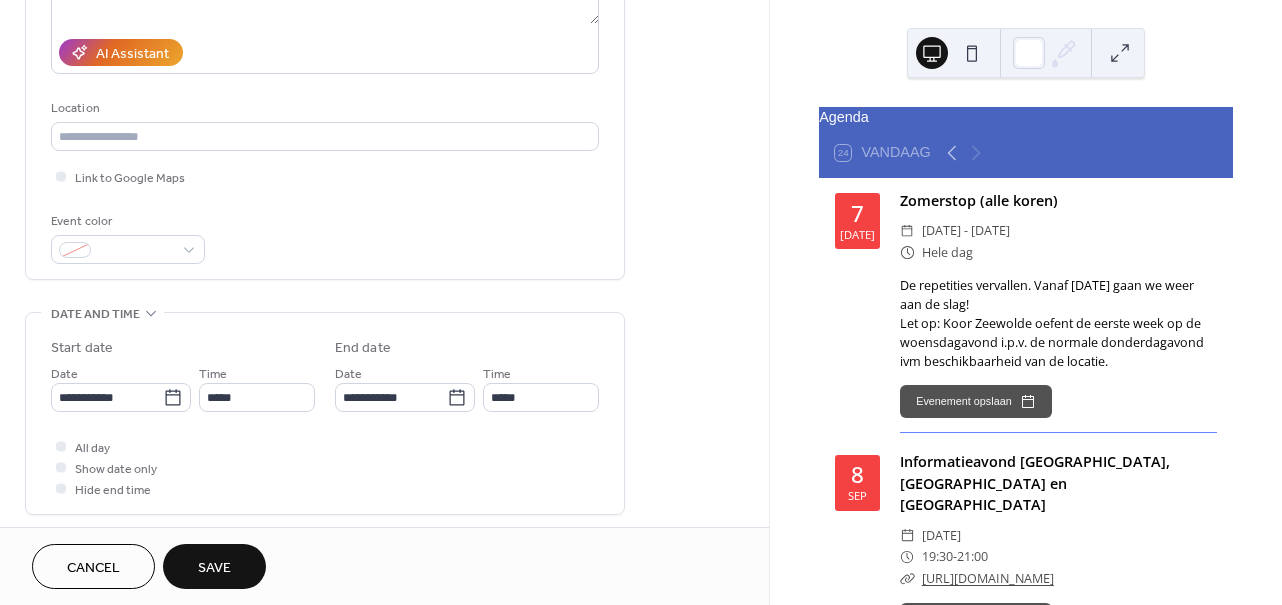 scroll, scrollTop: 353, scrollLeft: 0, axis: vertical 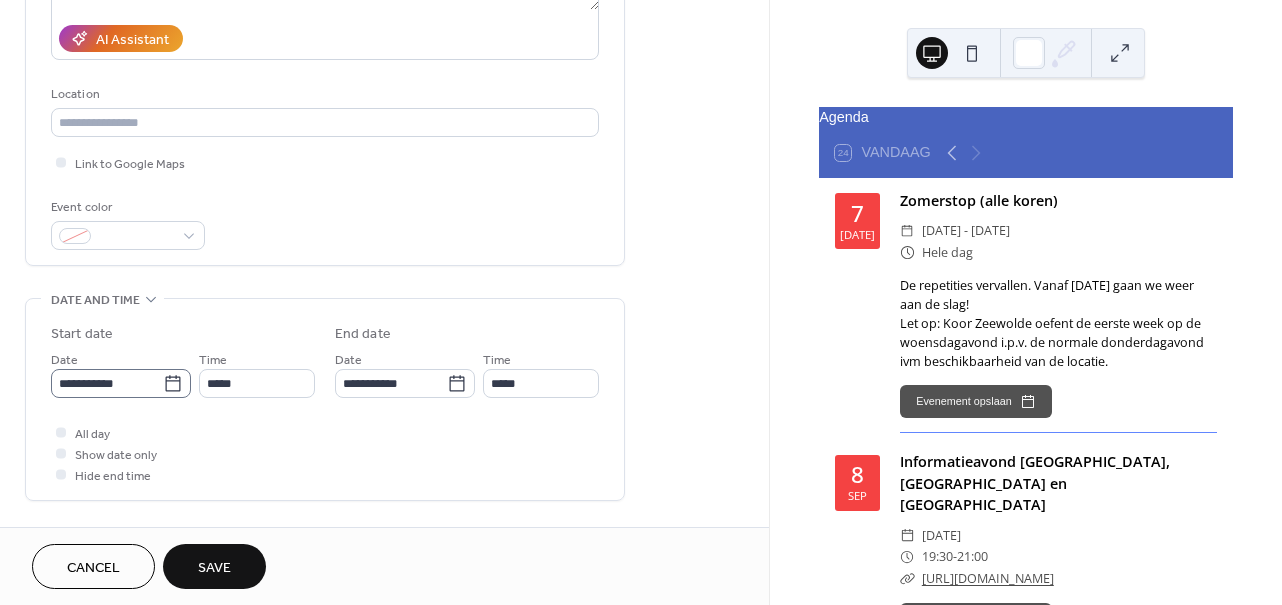 type on "**********" 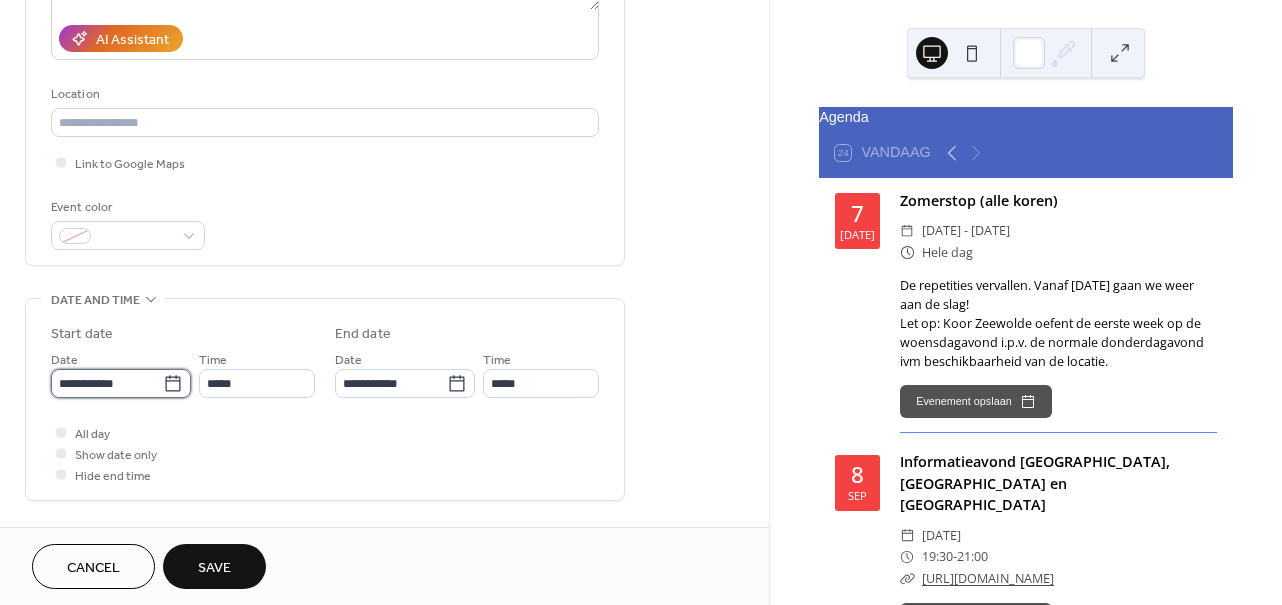 click on "**********" at bounding box center (107, 383) 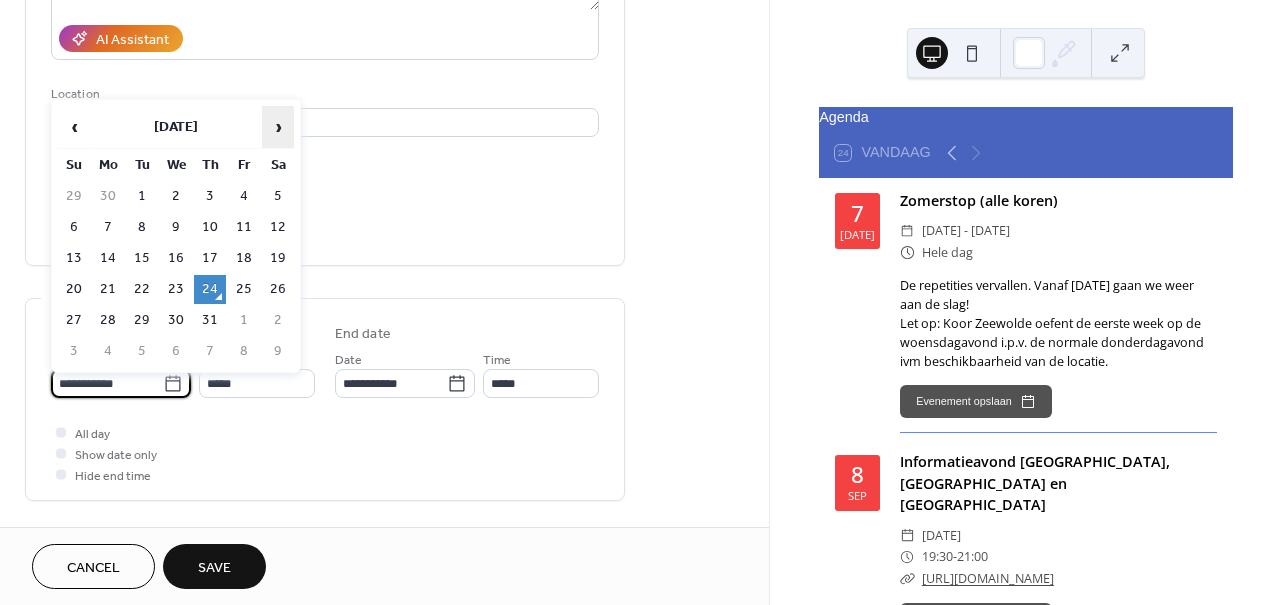 click on "›" at bounding box center (278, 127) 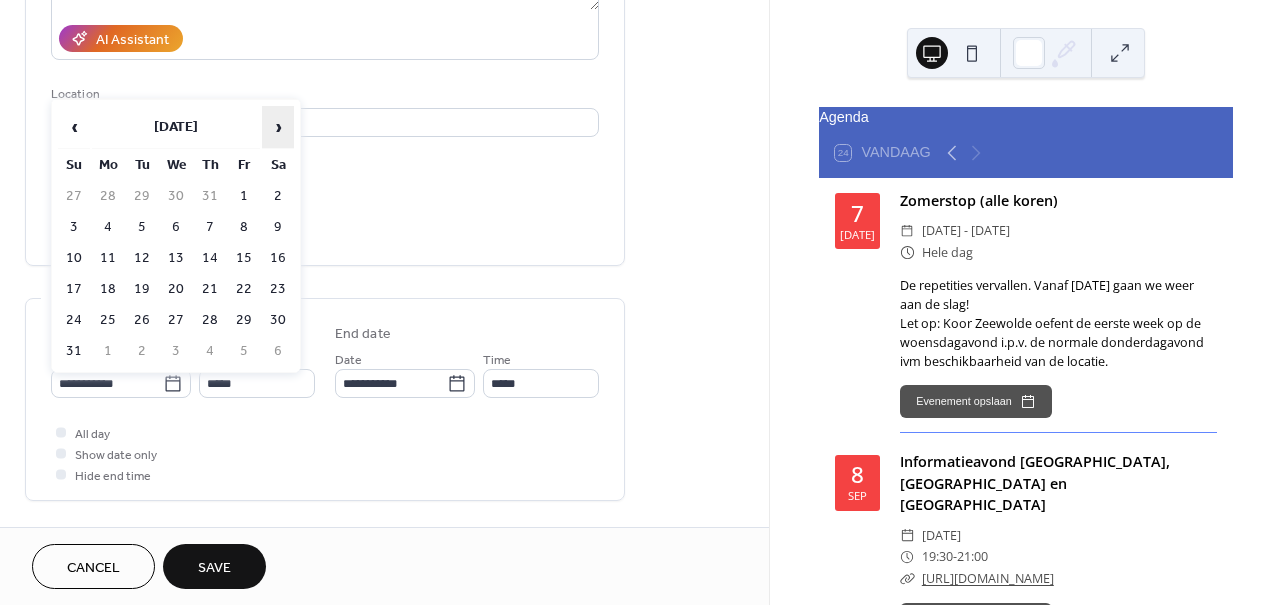 click on "›" at bounding box center (278, 127) 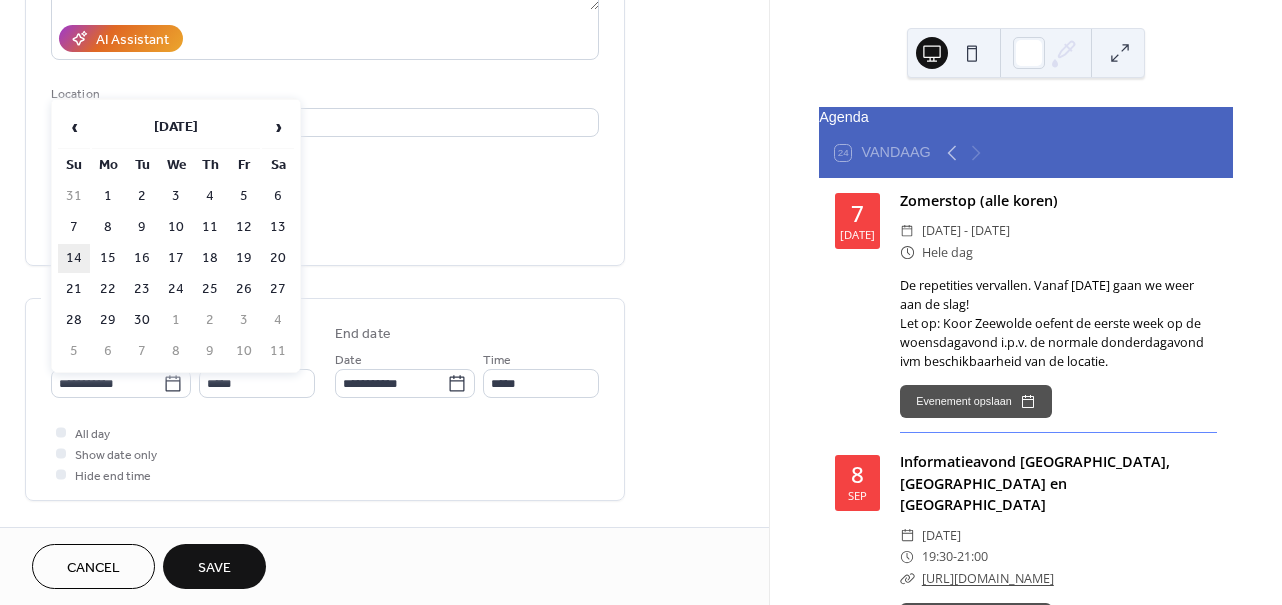 click on "14" at bounding box center (74, 258) 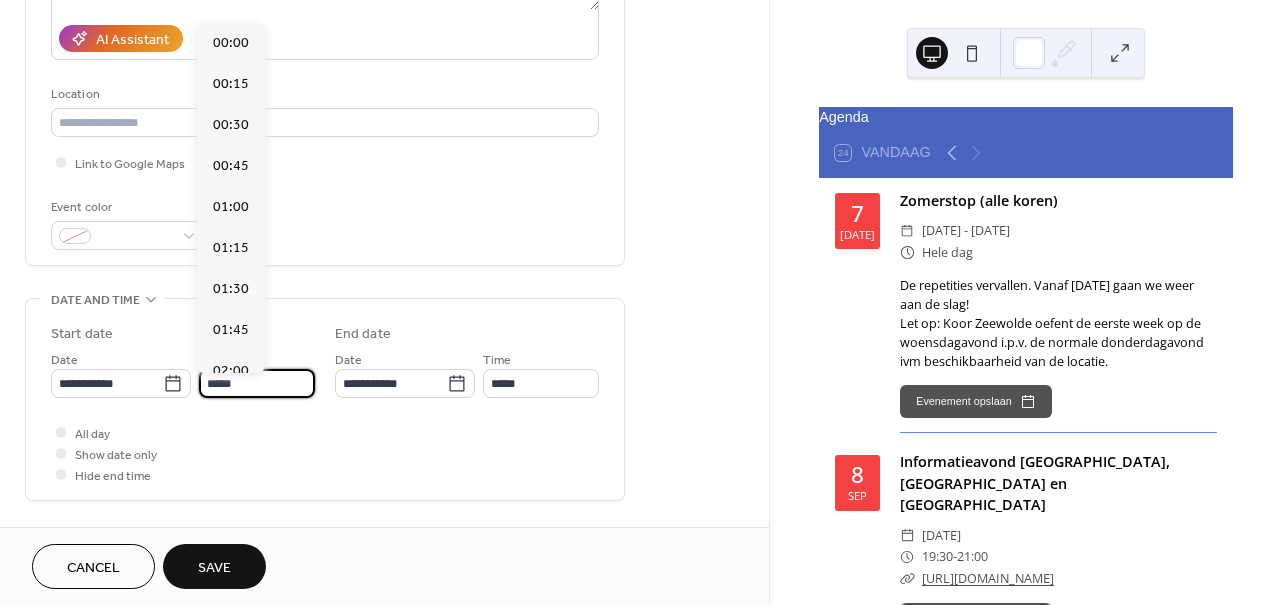 scroll, scrollTop: 1968, scrollLeft: 0, axis: vertical 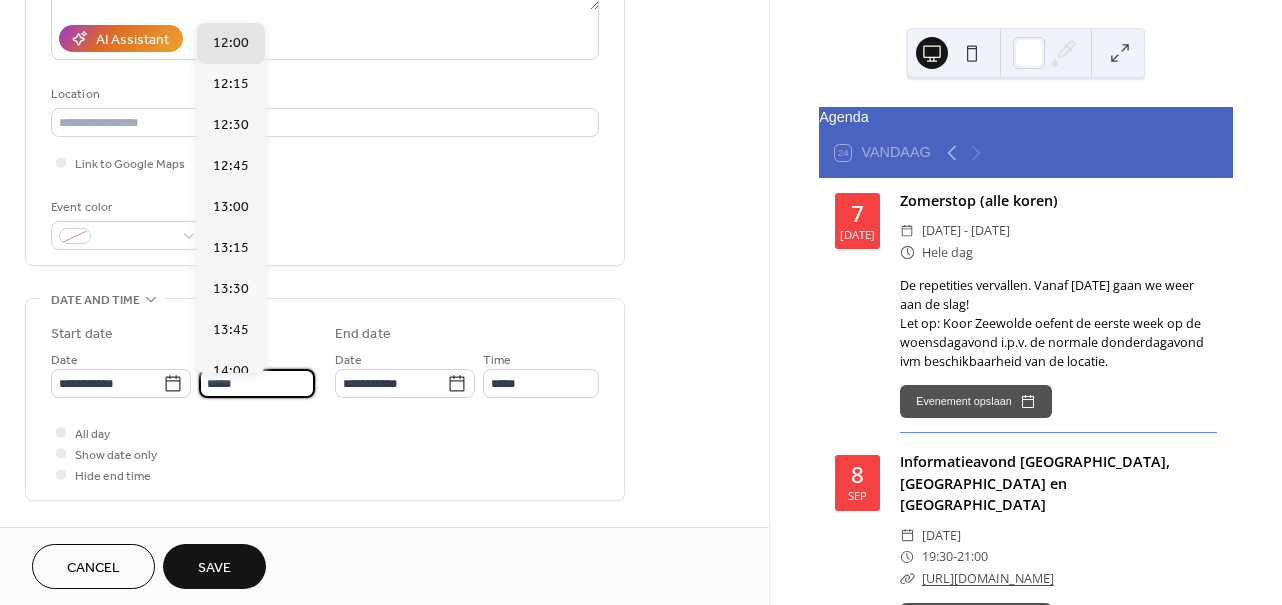 drag, startPoint x: 214, startPoint y: 391, endPoint x: 203, endPoint y: 390, distance: 11.045361 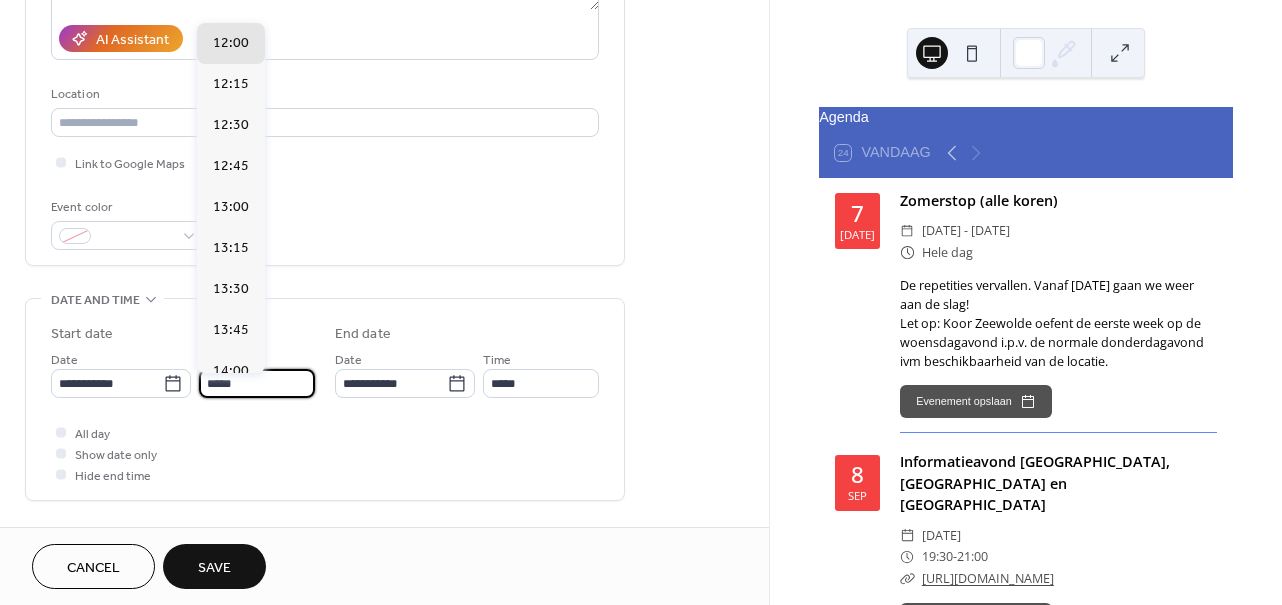 click on "*****" at bounding box center (257, 383) 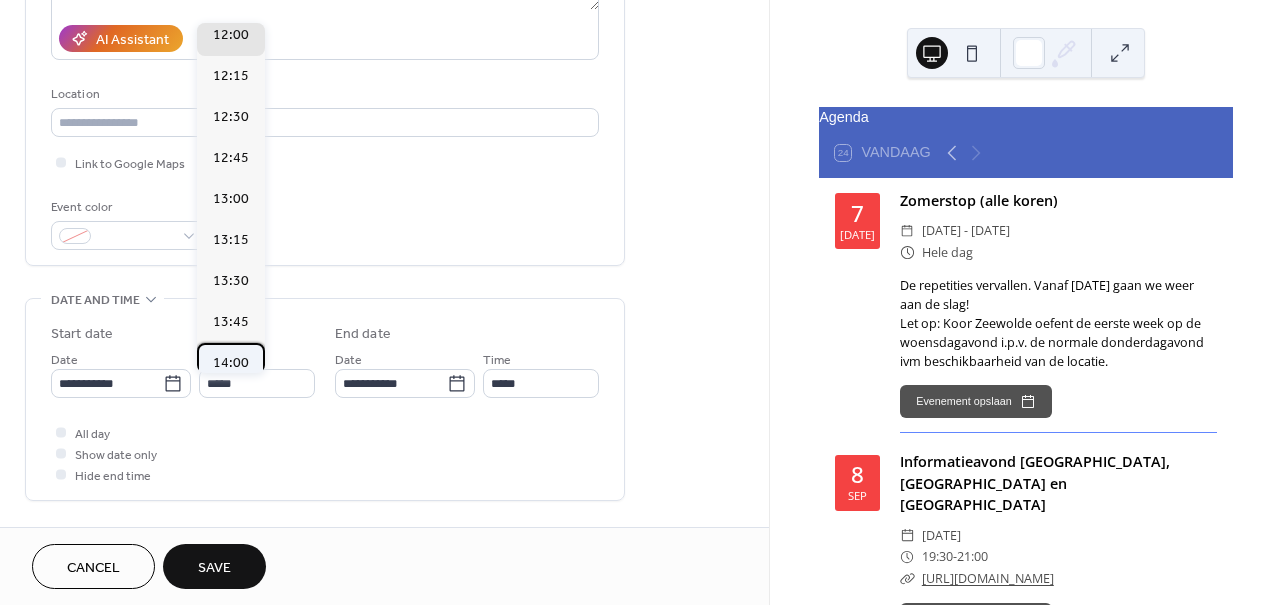 click on "14:00" at bounding box center [231, 363] 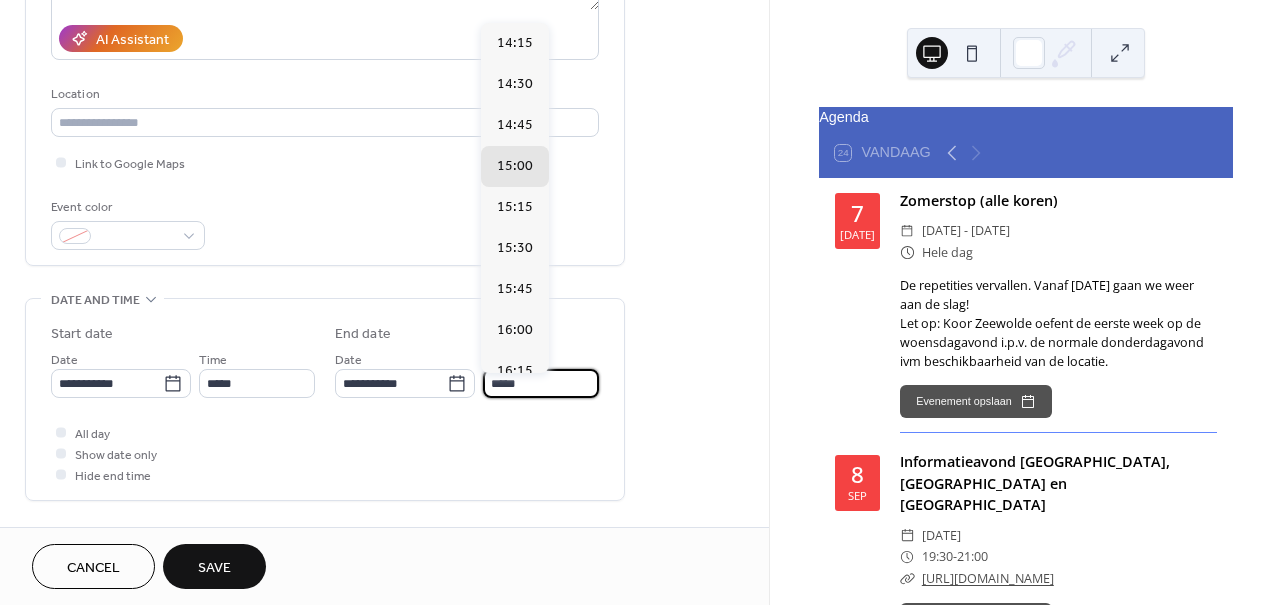 click on "*****" at bounding box center [541, 383] 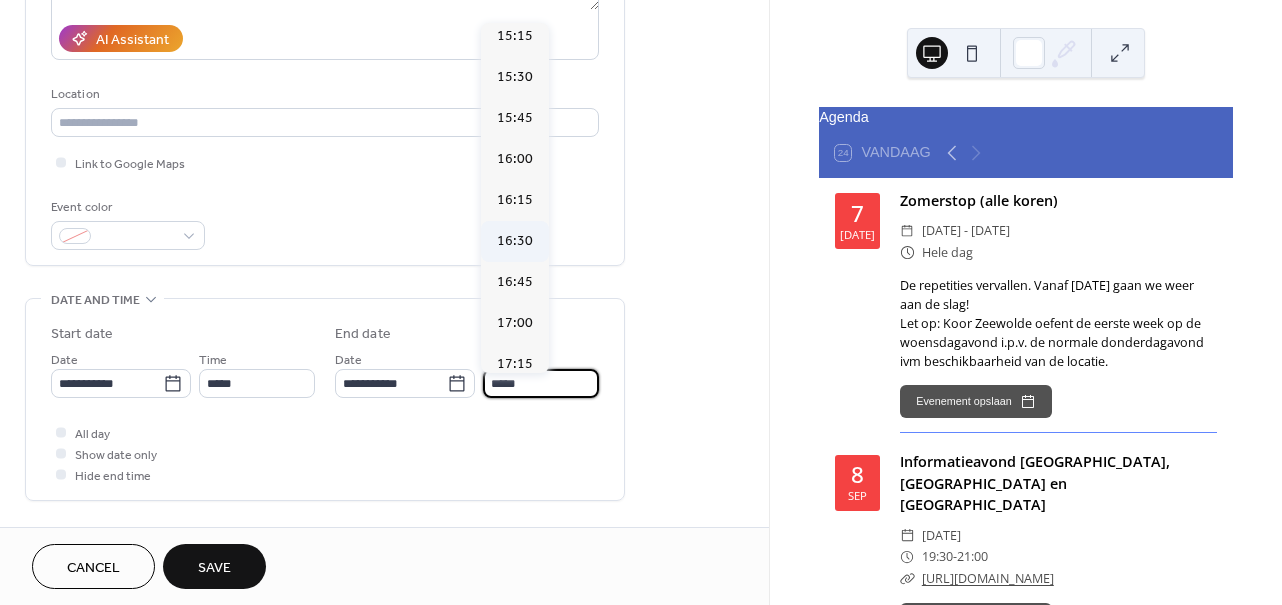 scroll, scrollTop: 178, scrollLeft: 0, axis: vertical 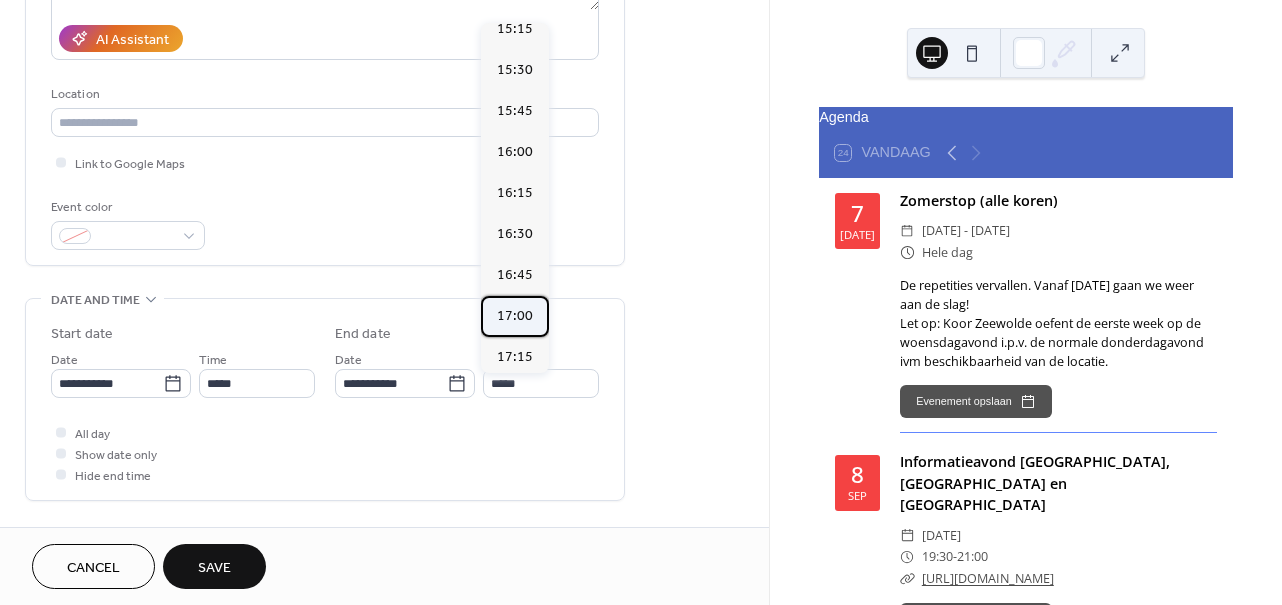 click on "17:00" at bounding box center [515, 316] 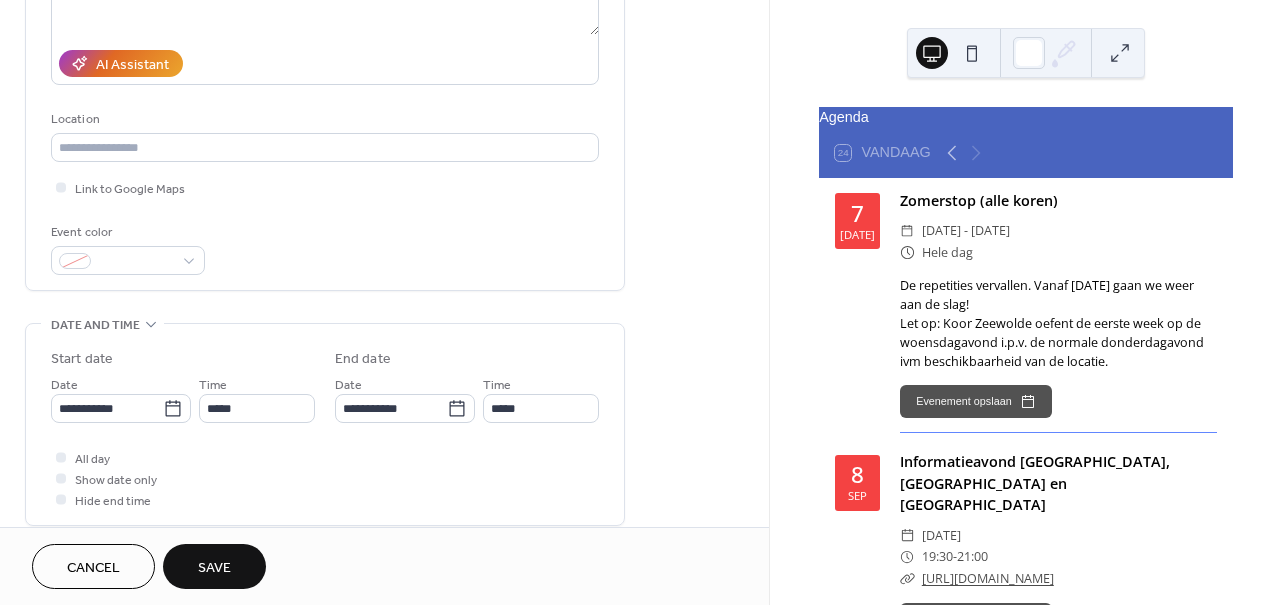 scroll, scrollTop: 325, scrollLeft: 0, axis: vertical 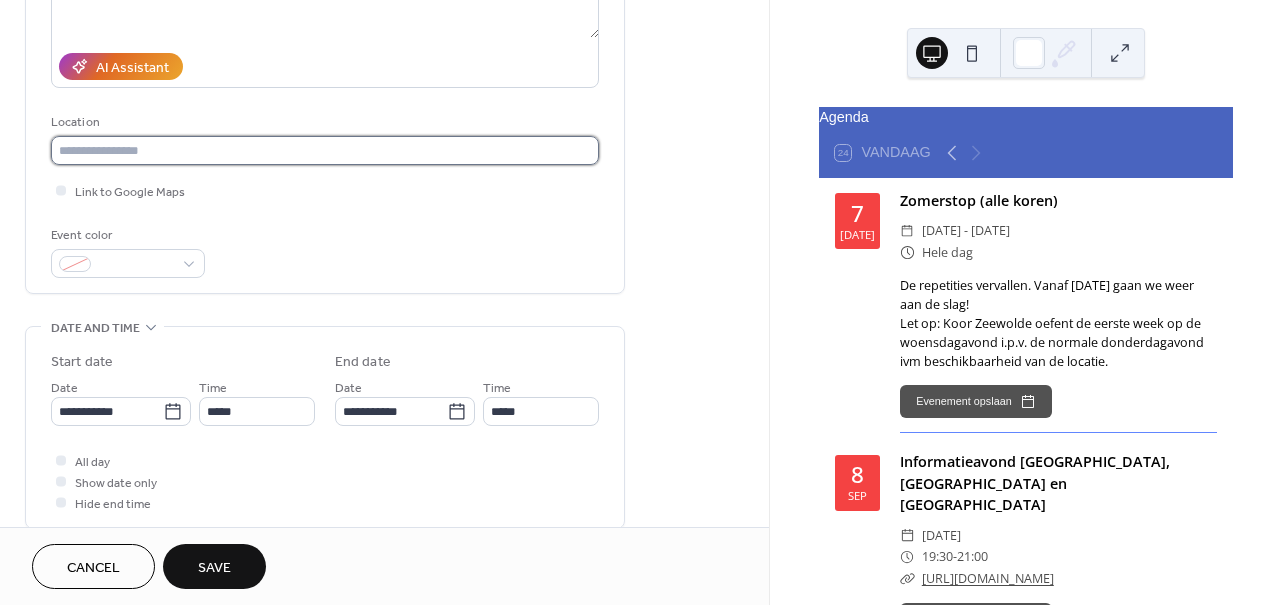 click at bounding box center [325, 150] 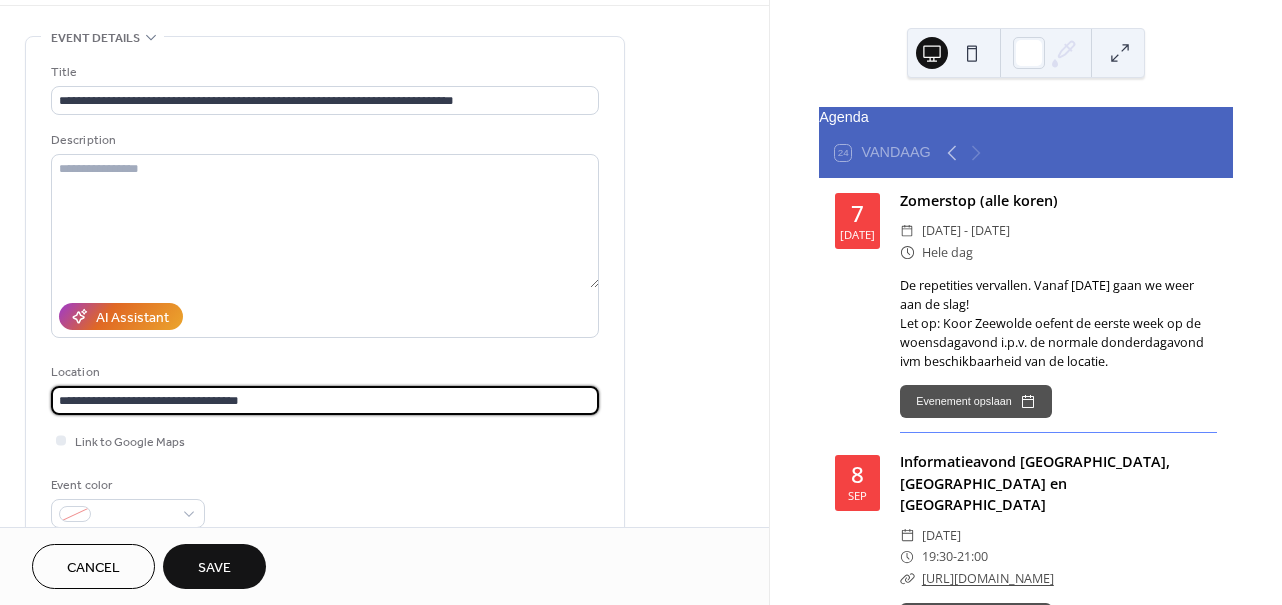 scroll, scrollTop: 61, scrollLeft: 0, axis: vertical 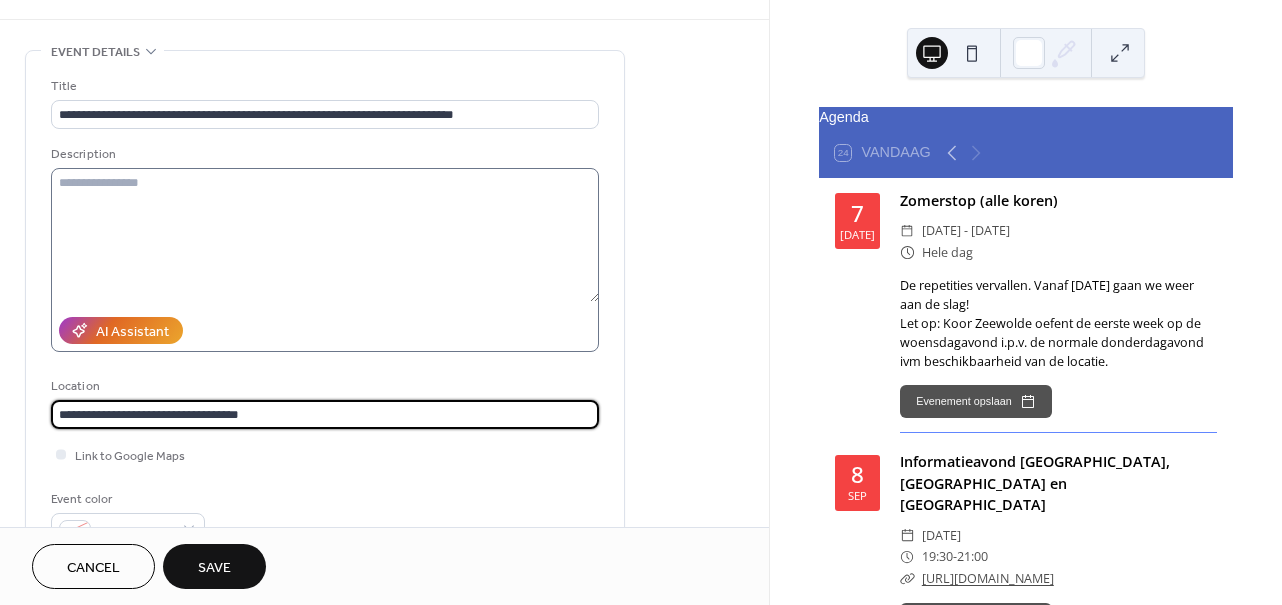 type on "**********" 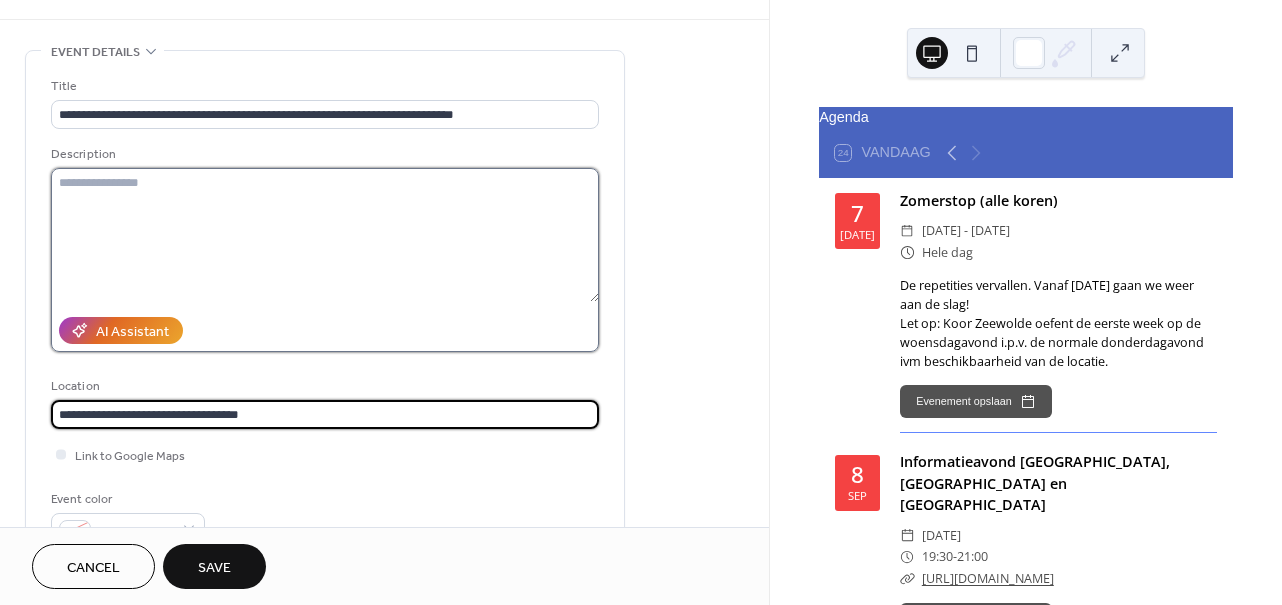 click at bounding box center (325, 235) 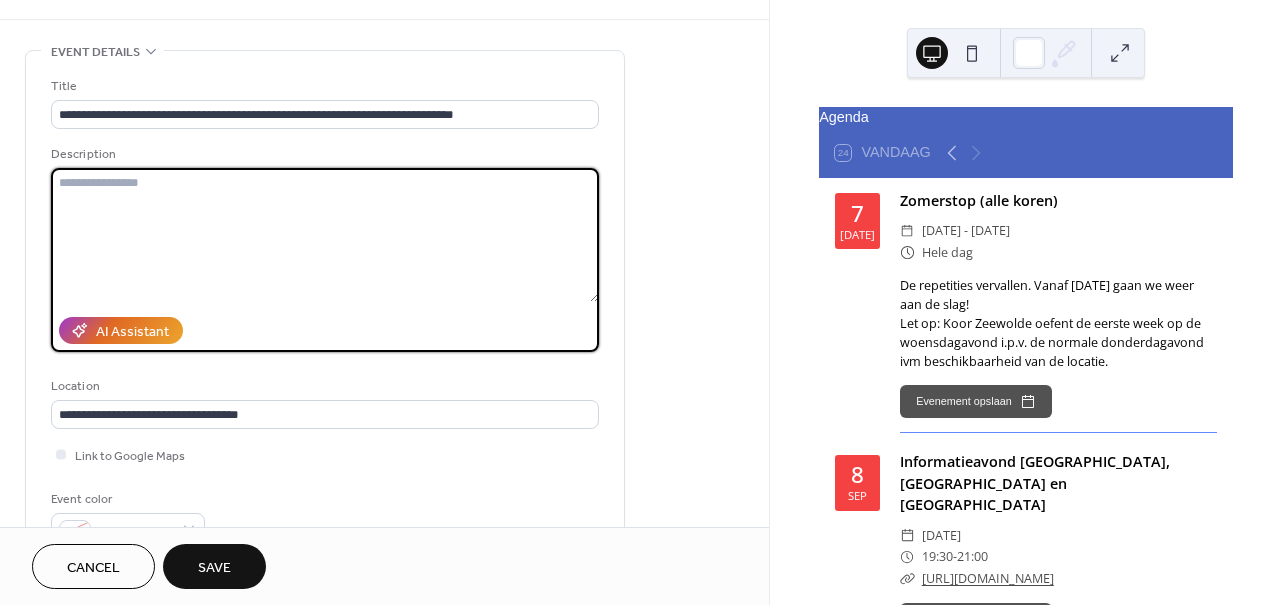 type on "*" 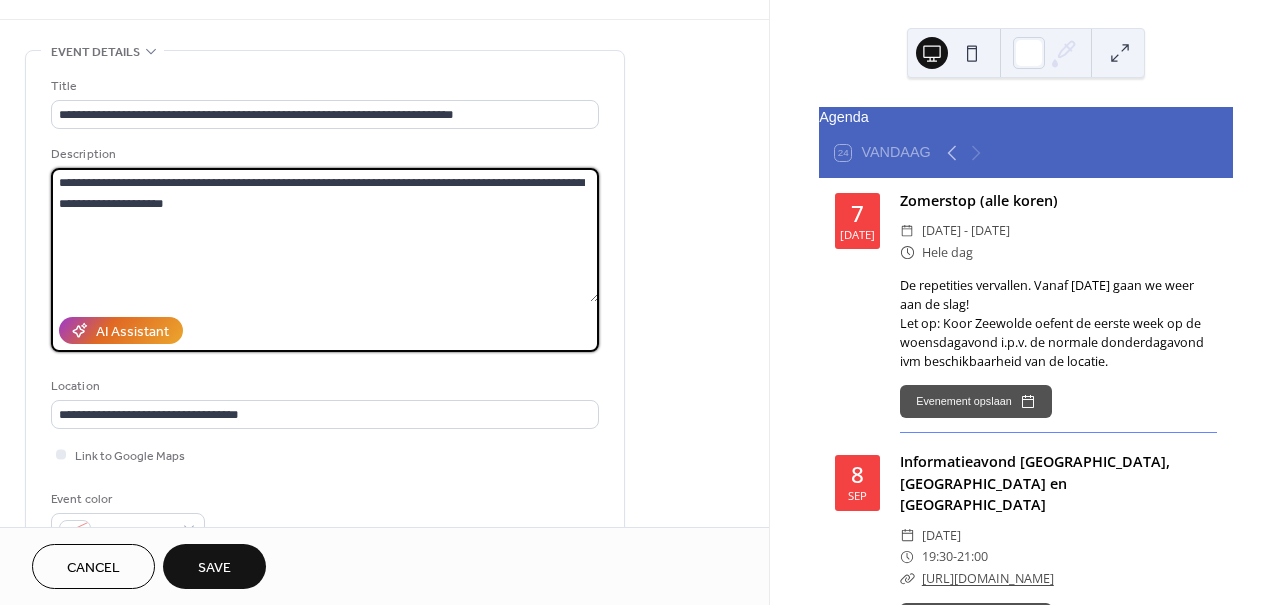 click on "**********" at bounding box center (325, 235) 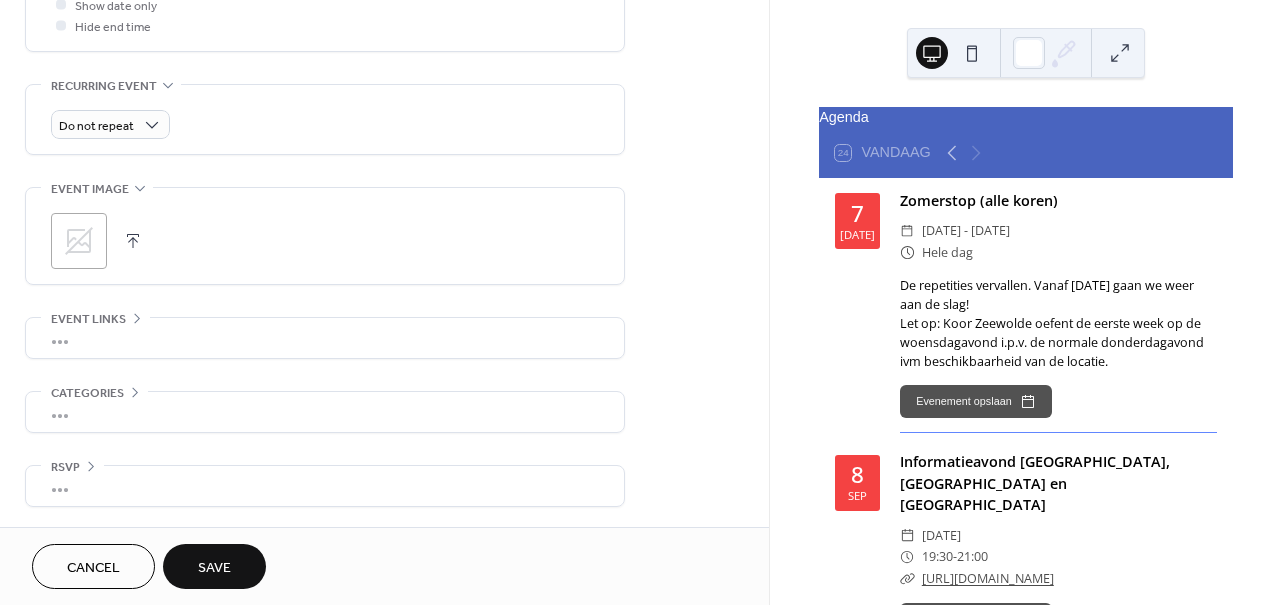 scroll, scrollTop: 808, scrollLeft: 0, axis: vertical 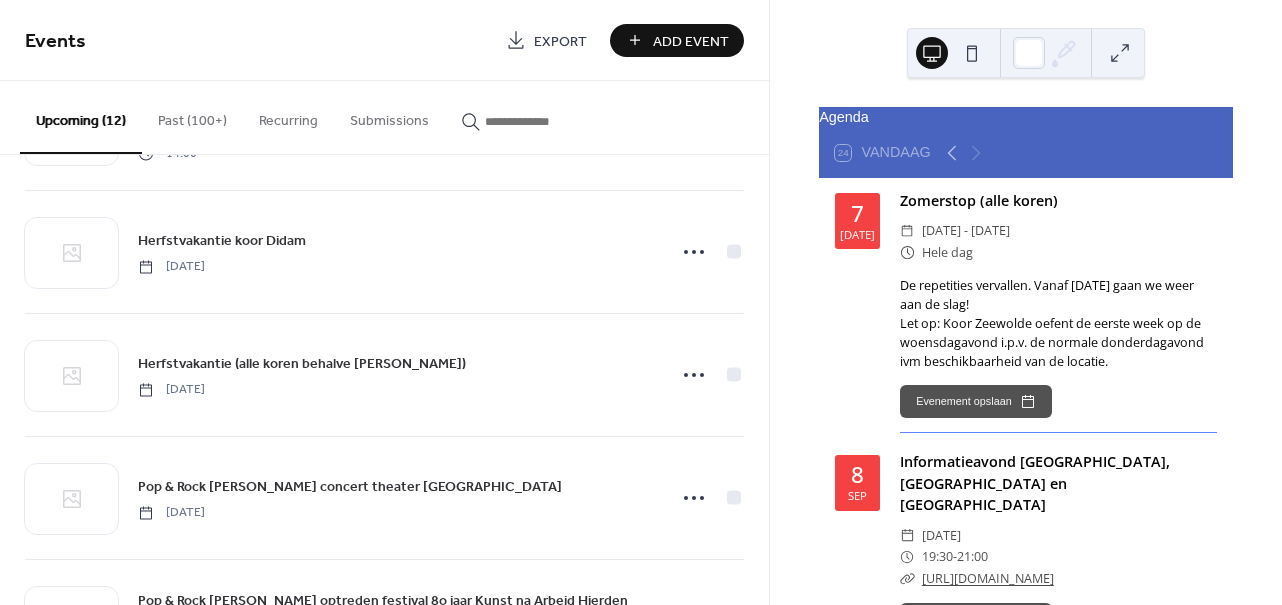 click on "Add Event" at bounding box center [691, 41] 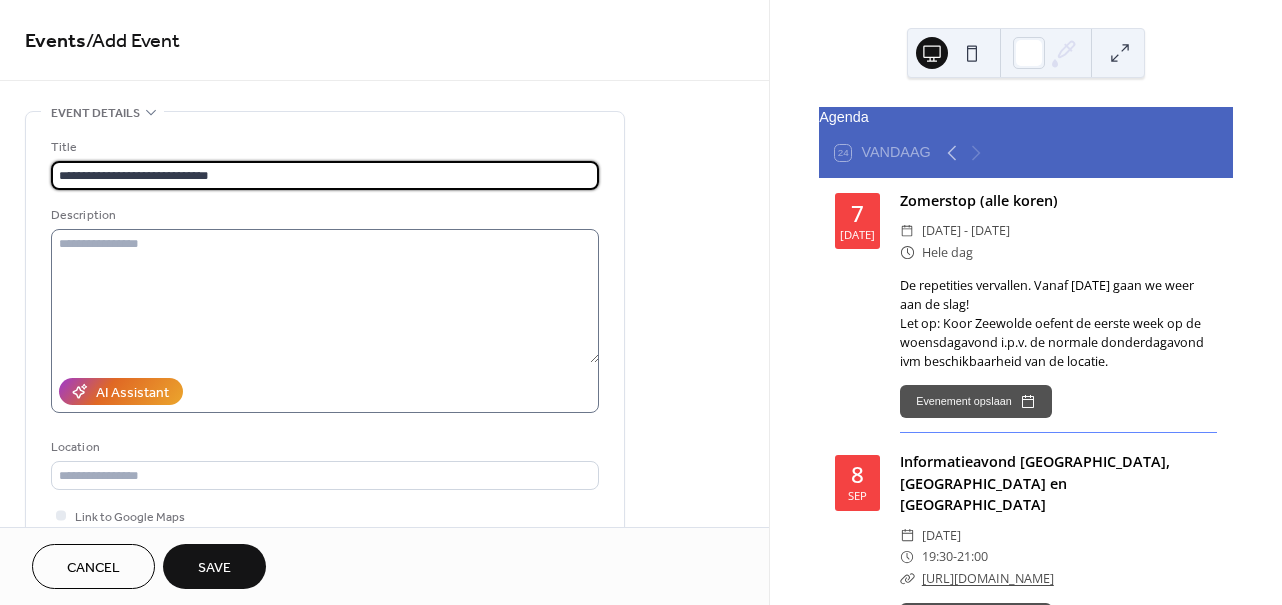 type on "**********" 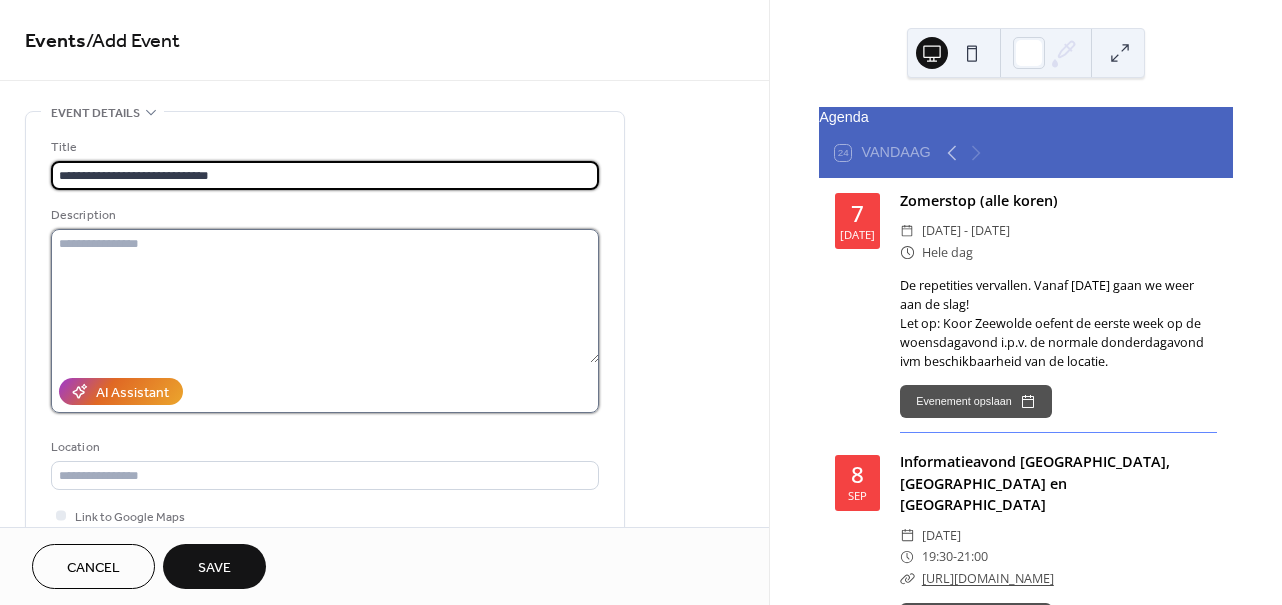 click at bounding box center [325, 296] 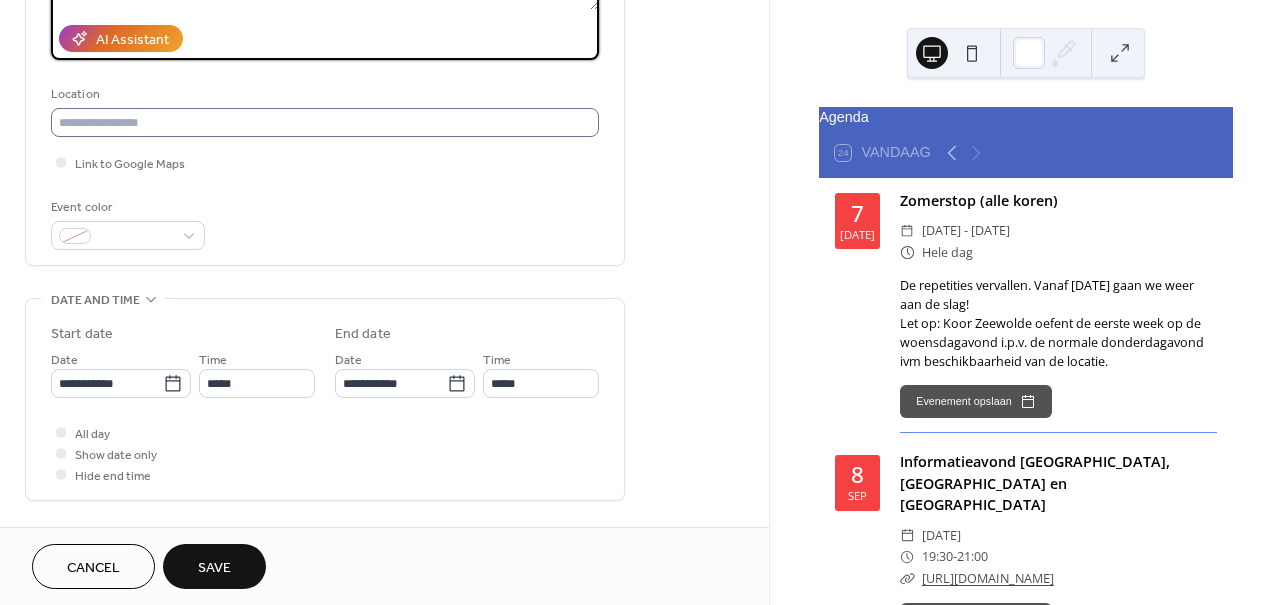 scroll, scrollTop: 364, scrollLeft: 0, axis: vertical 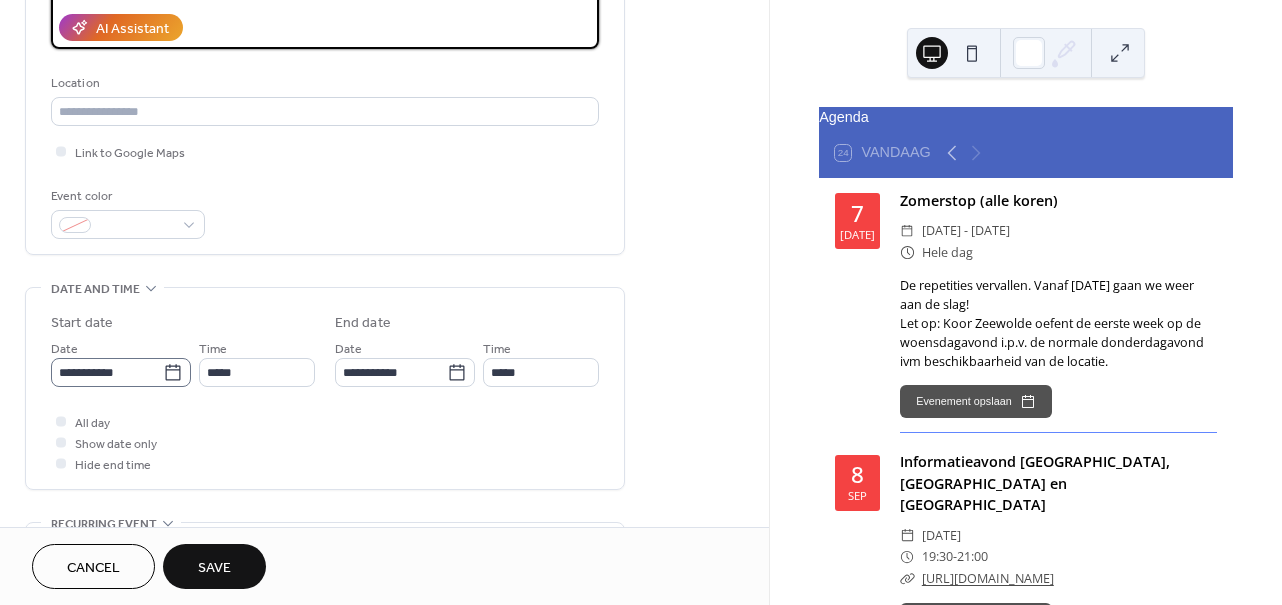 type on "**********" 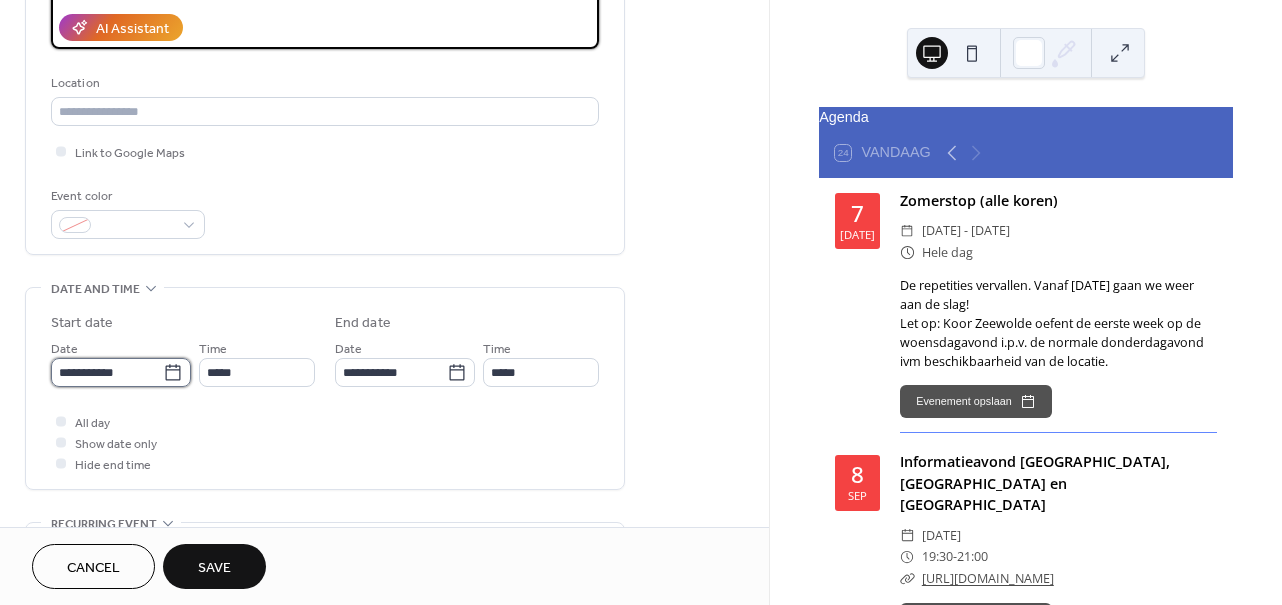 click on "**********" at bounding box center [107, 372] 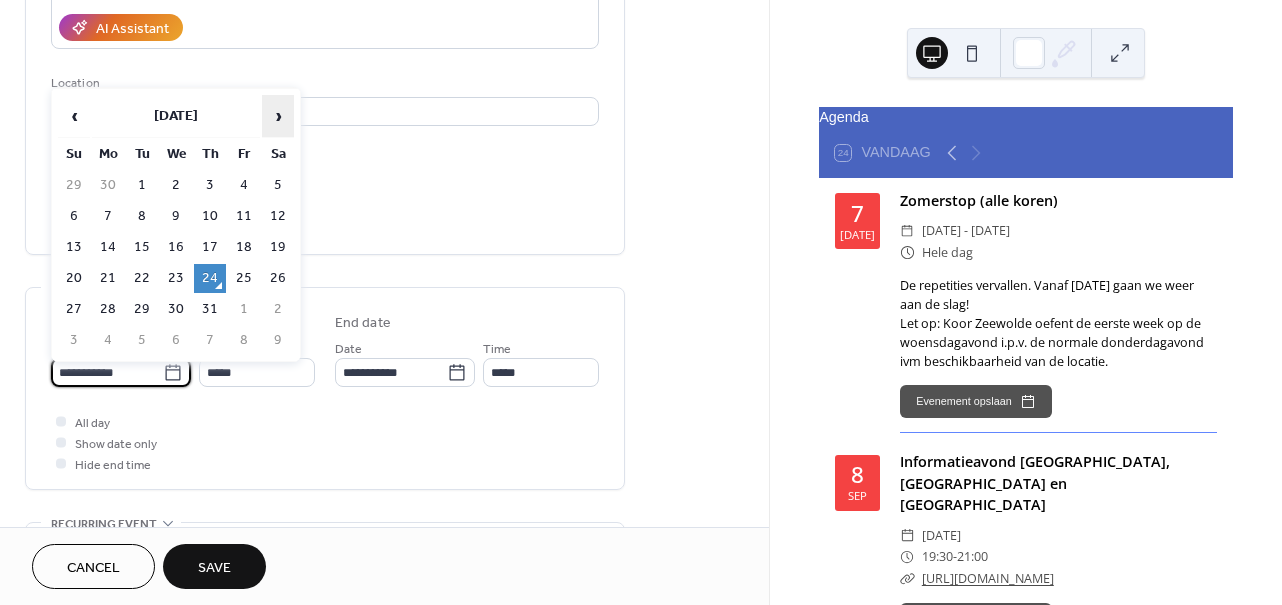 click on "›" at bounding box center [278, 116] 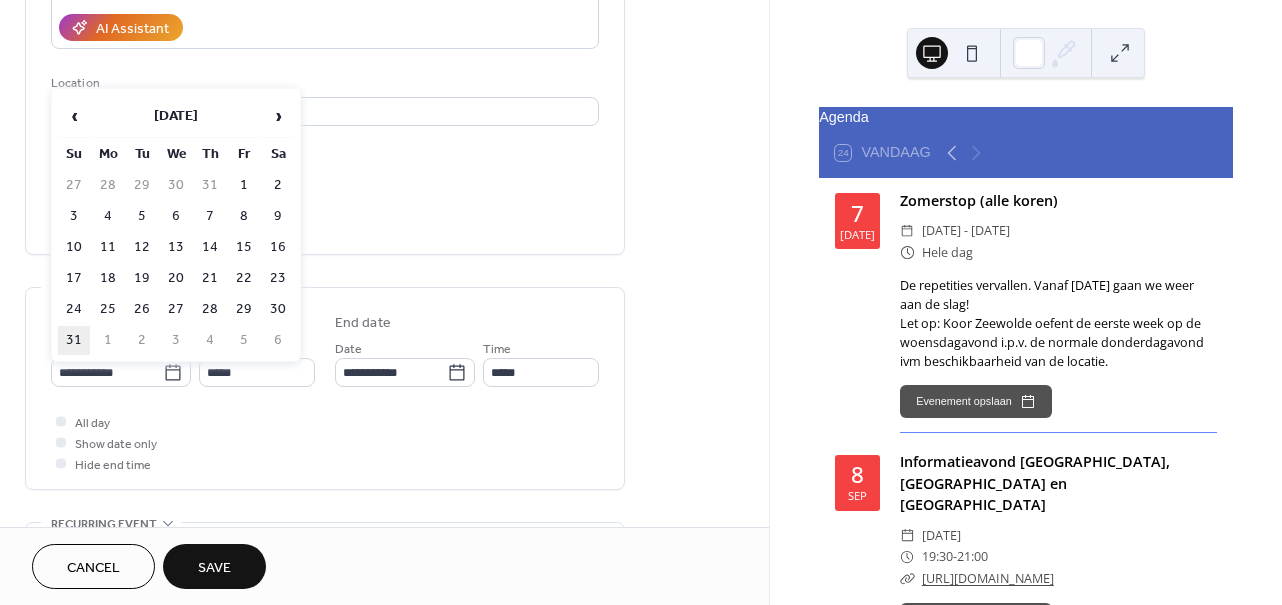 click on "31" at bounding box center [74, 340] 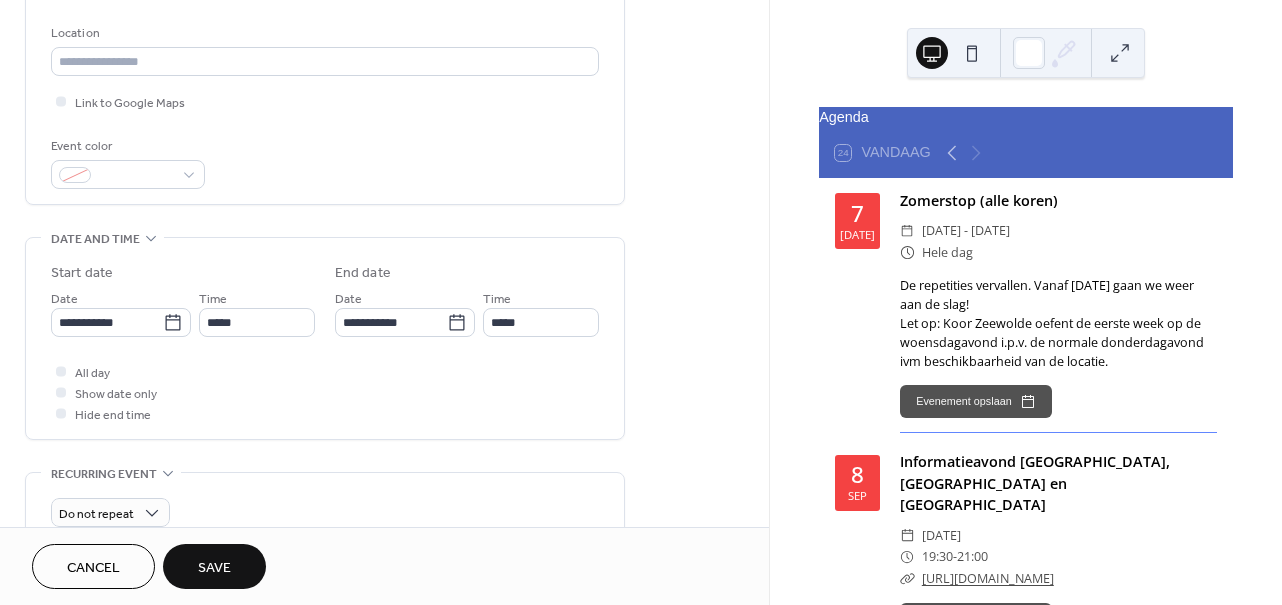 scroll, scrollTop: 424, scrollLeft: 0, axis: vertical 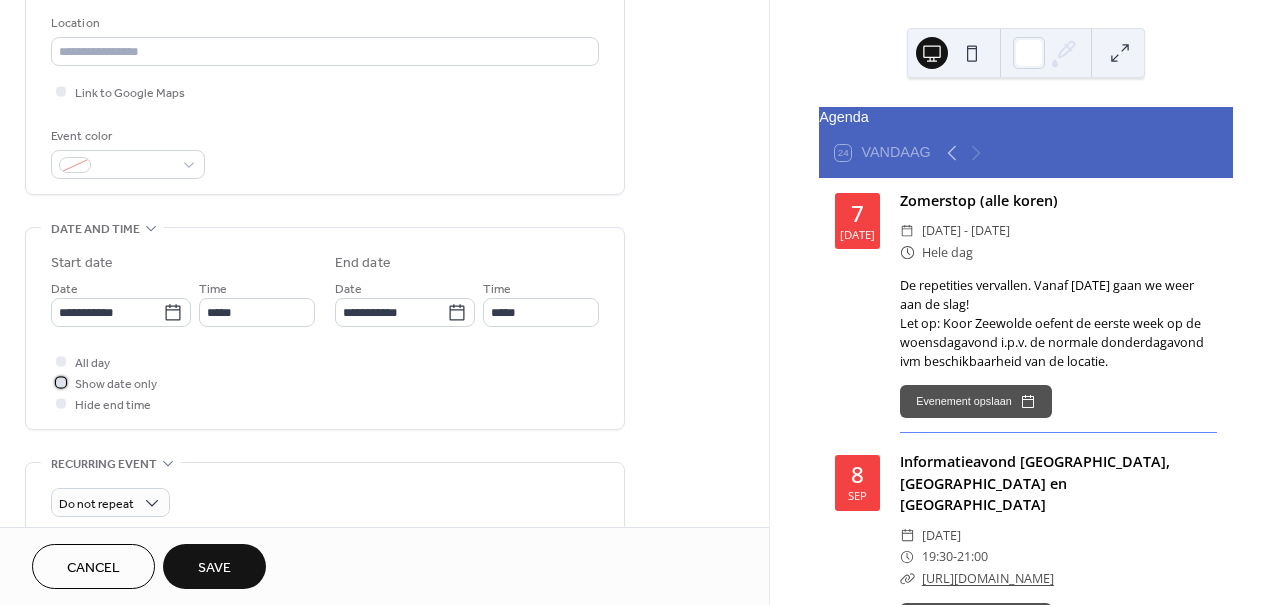 click at bounding box center [61, 382] 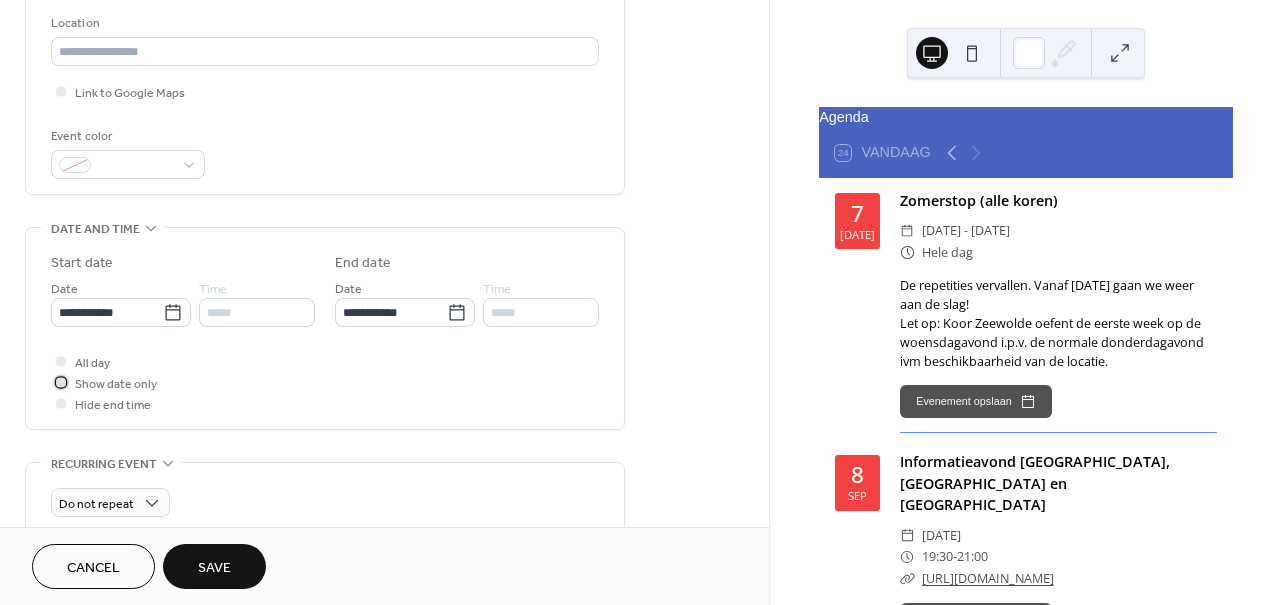scroll, scrollTop: 449, scrollLeft: 0, axis: vertical 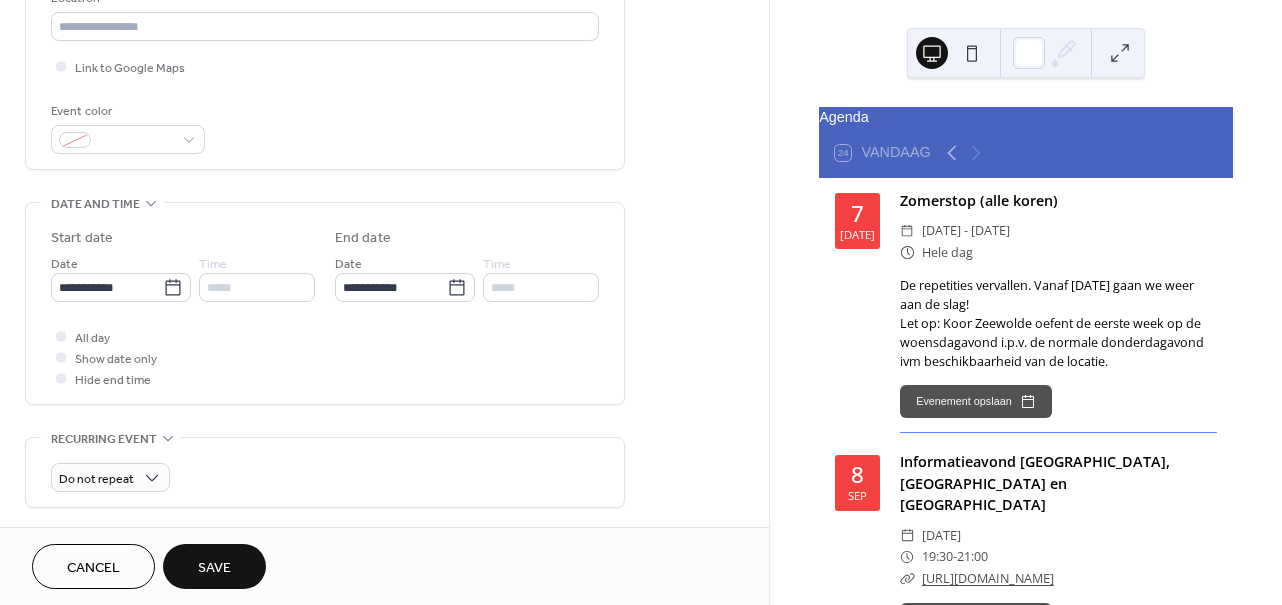 click on "Save" at bounding box center [214, 568] 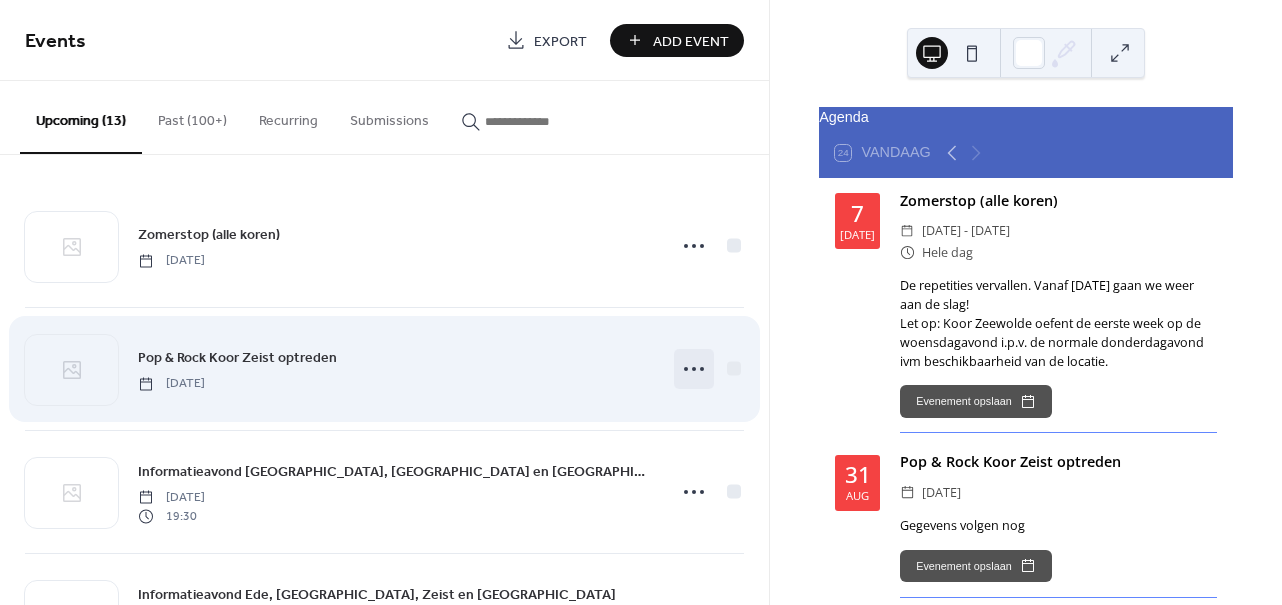 click 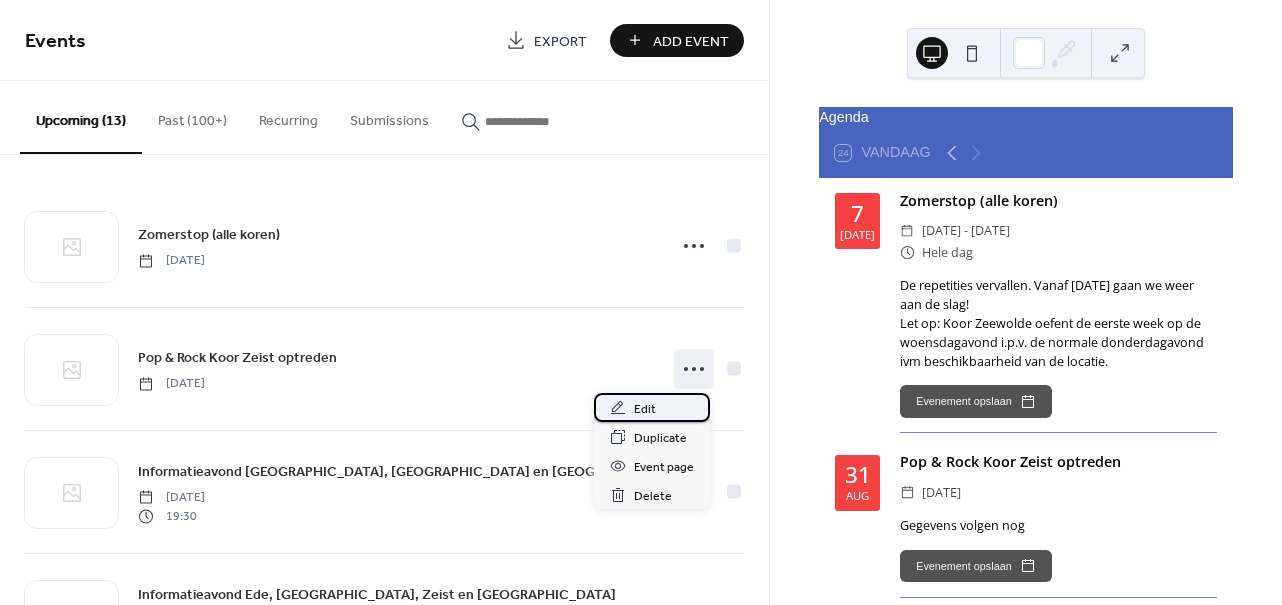 click on "Edit" at bounding box center (652, 407) 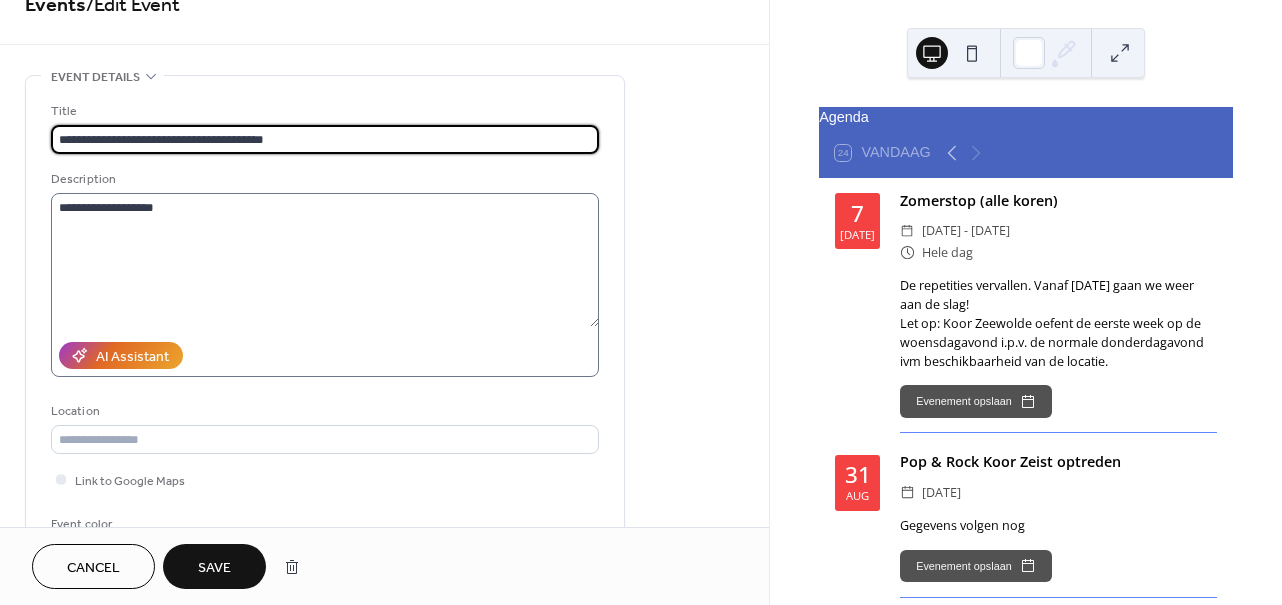 scroll, scrollTop: 47, scrollLeft: 0, axis: vertical 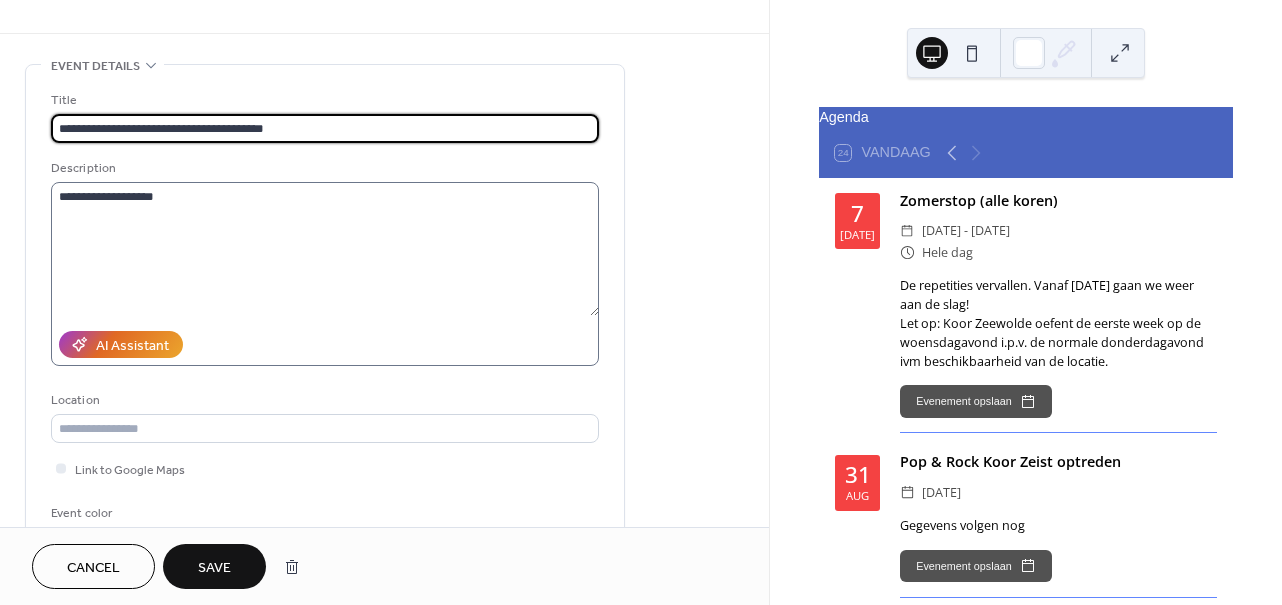 type on "**********" 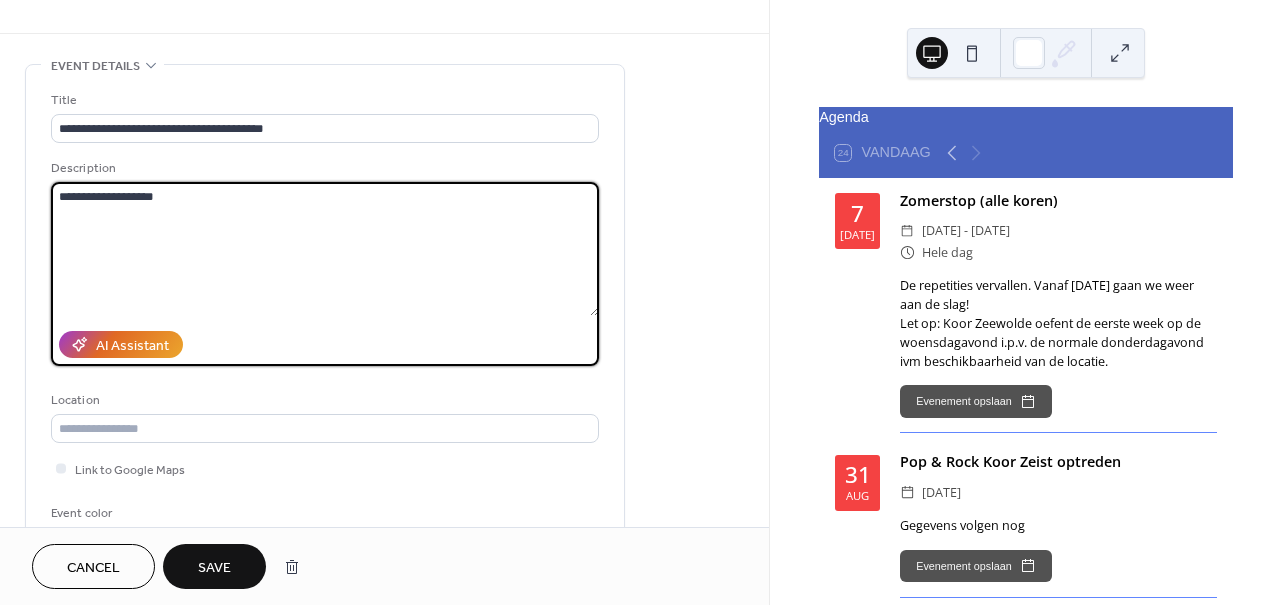 drag, startPoint x: 184, startPoint y: 202, endPoint x: -79, endPoint y: 201, distance: 263.0019 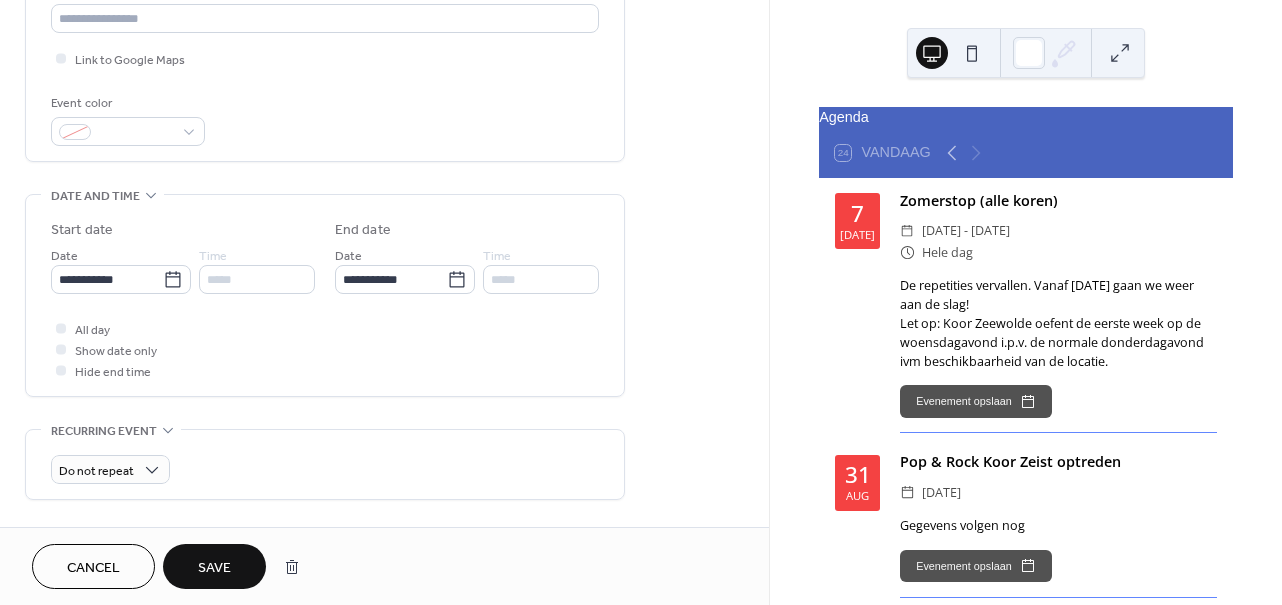 scroll, scrollTop: 461, scrollLeft: 0, axis: vertical 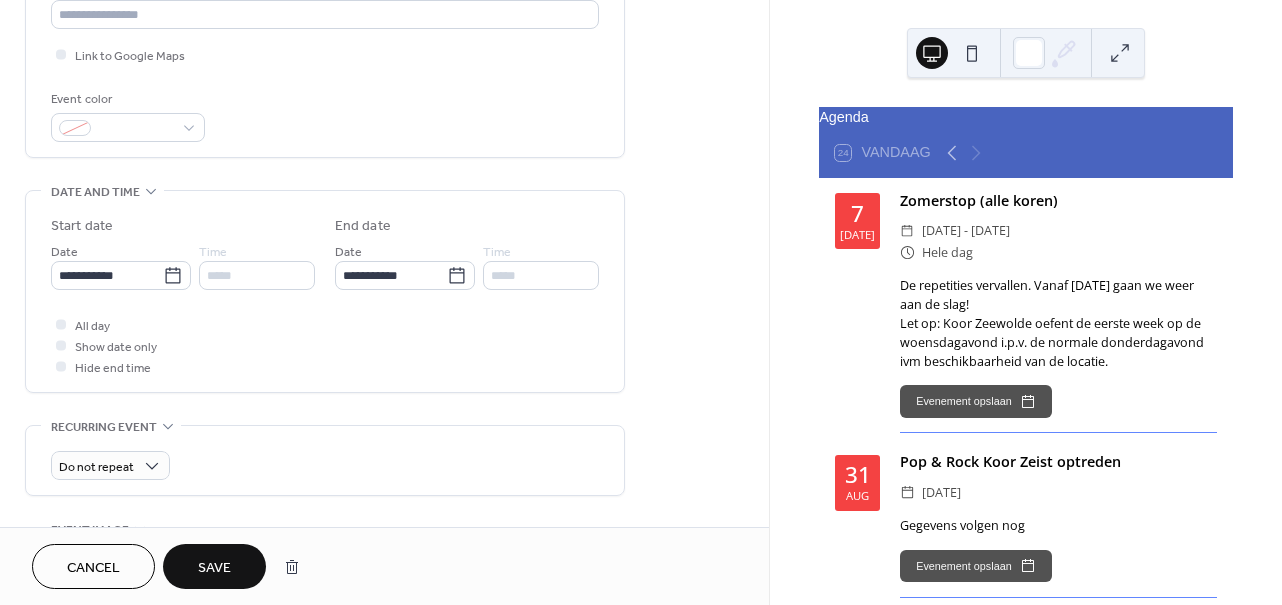 type 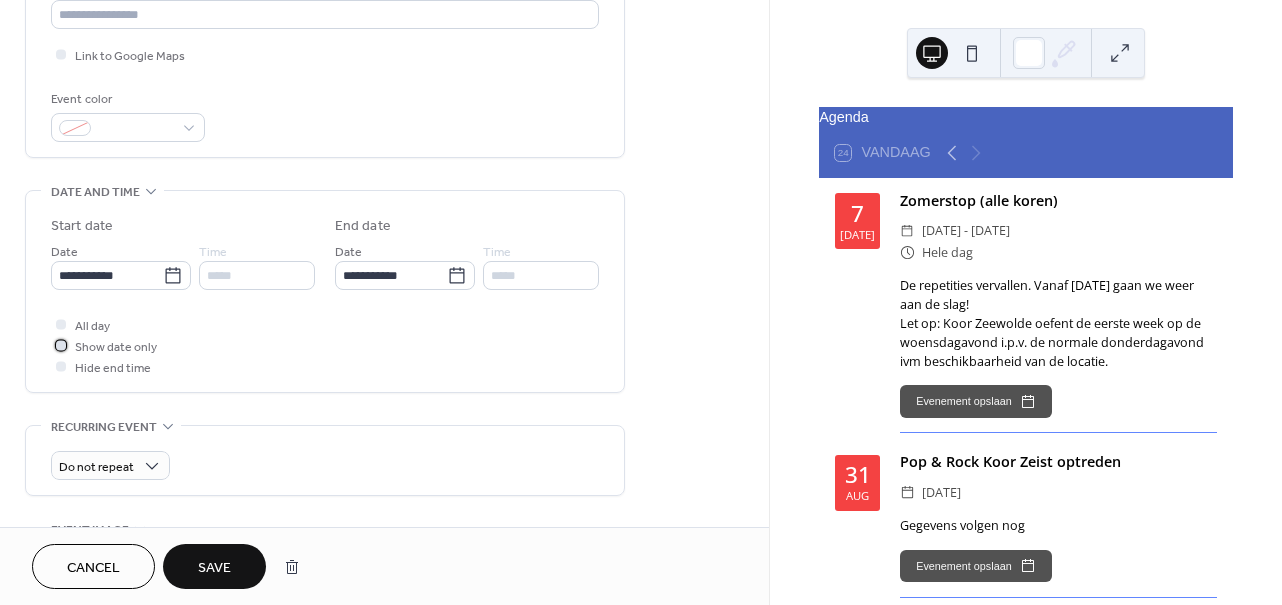 click 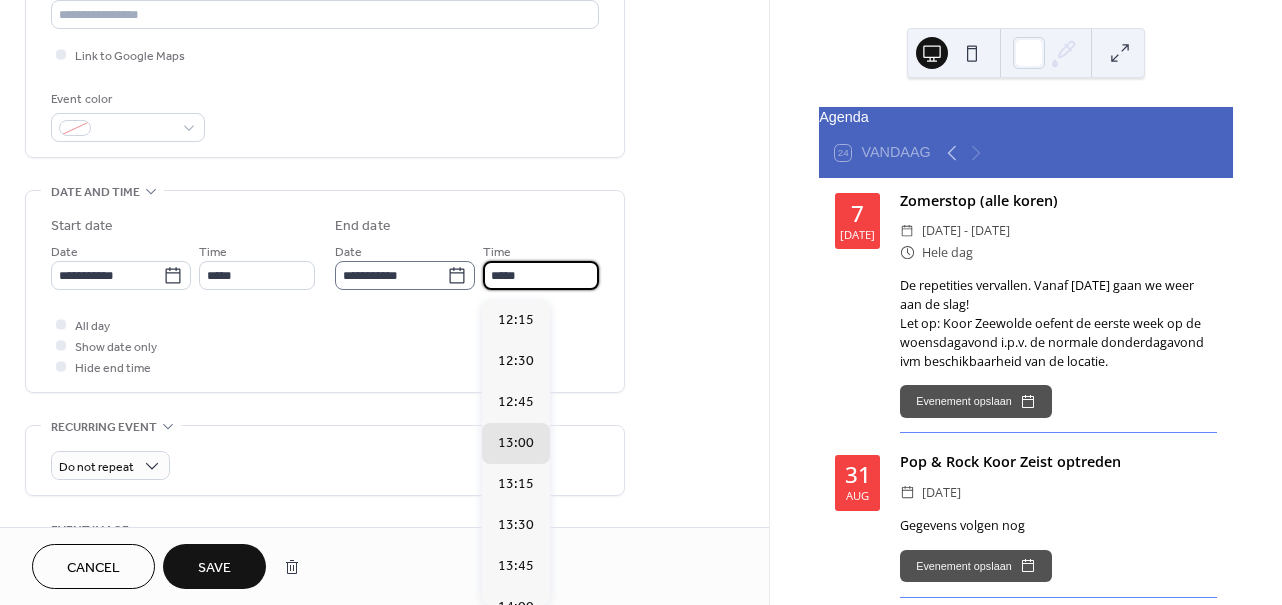 drag, startPoint x: 533, startPoint y: 284, endPoint x: 447, endPoint y: 274, distance: 86.579445 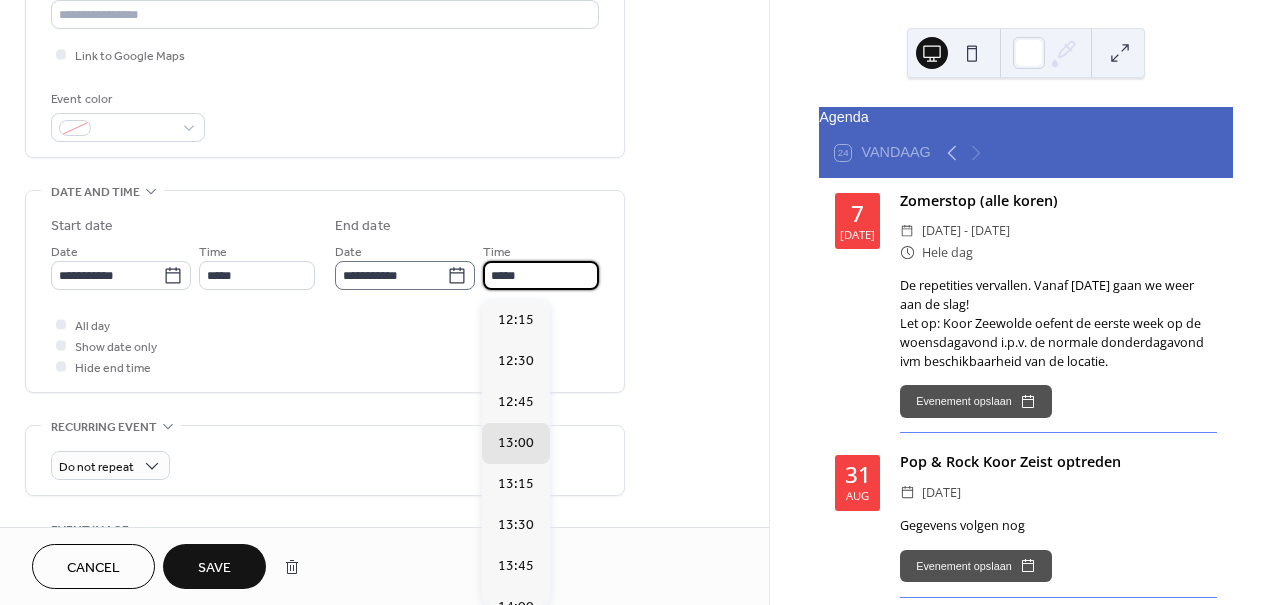 click on "**********" at bounding box center (467, 265) 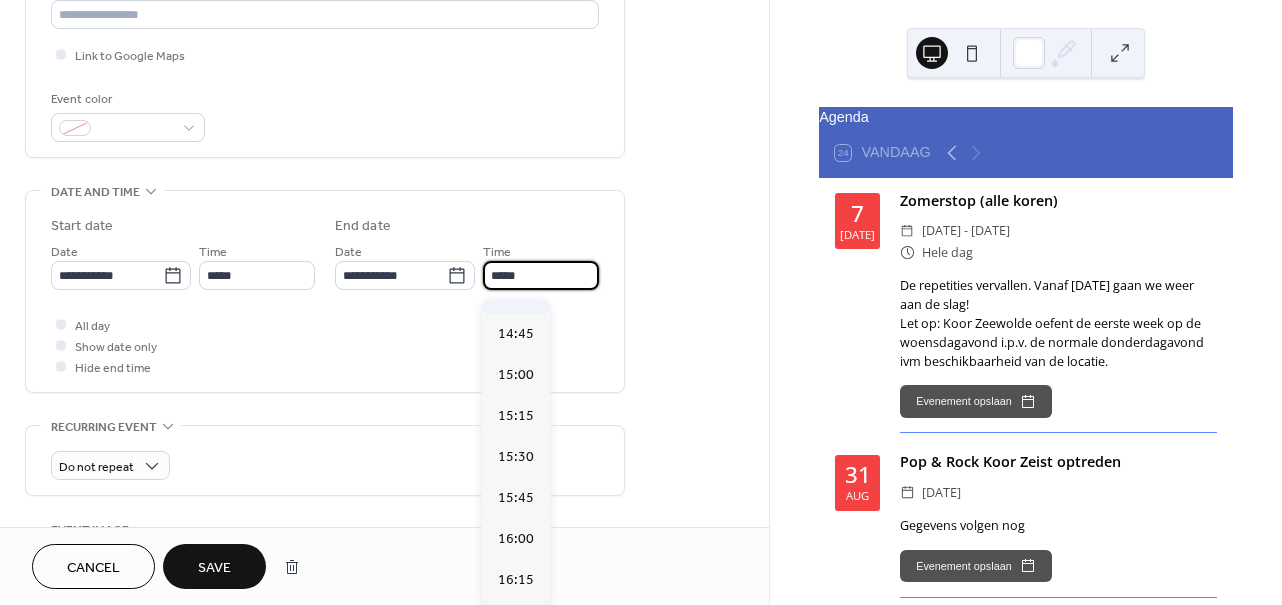 scroll, scrollTop: 404, scrollLeft: 0, axis: vertical 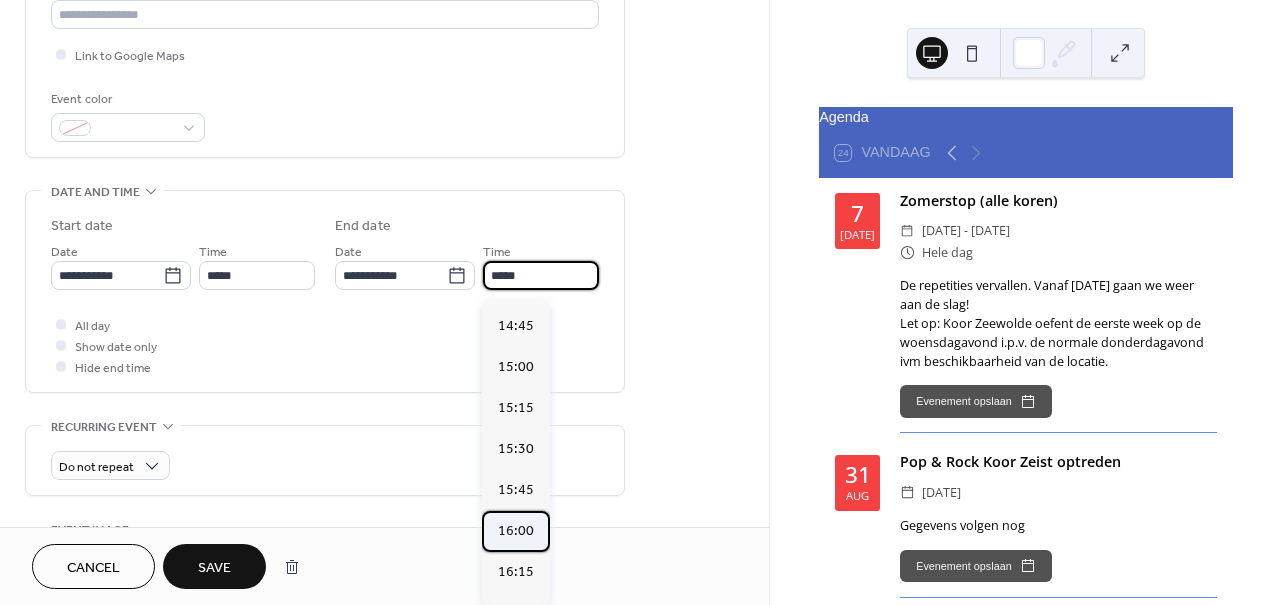 click on "16:00" at bounding box center [516, 531] 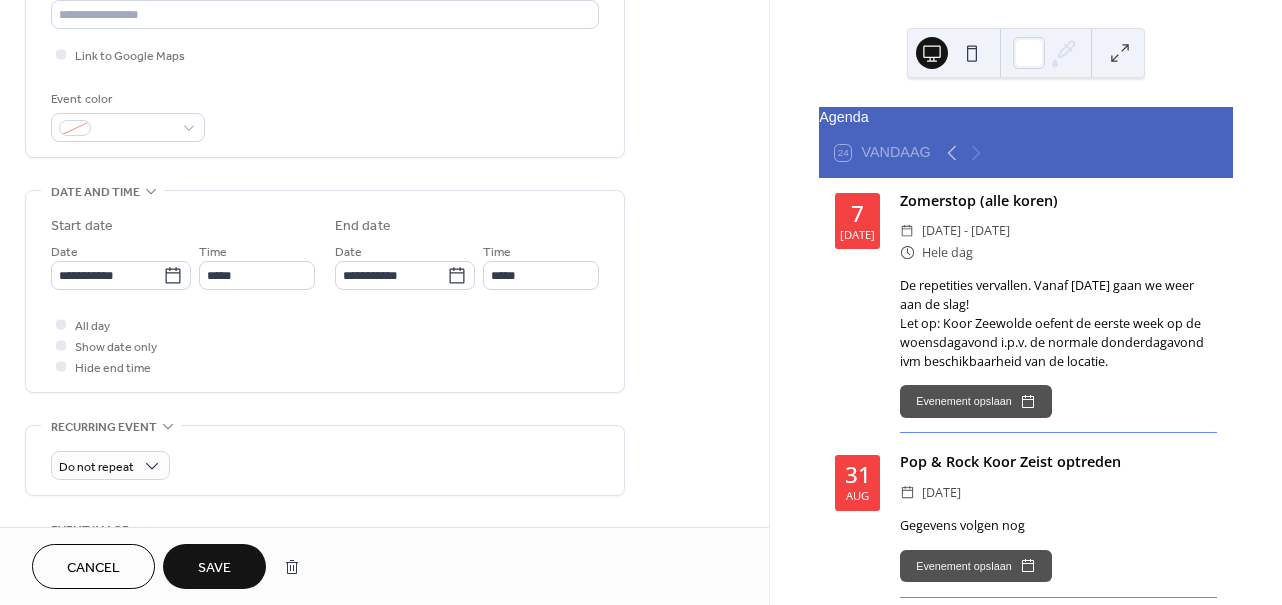 type on "*****" 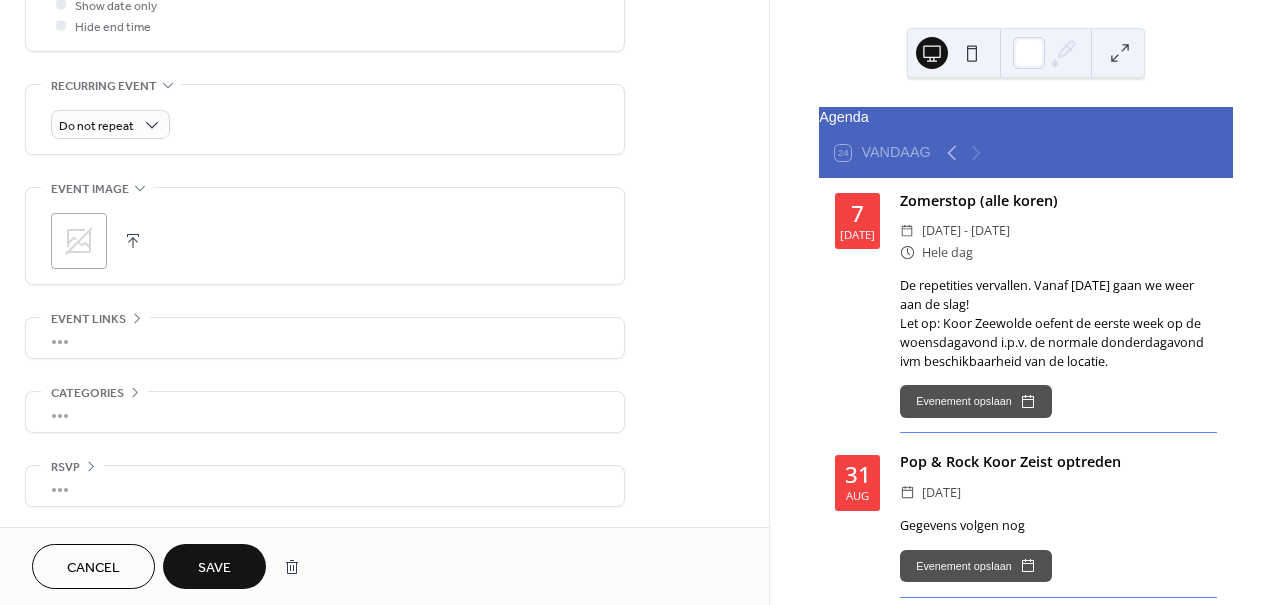 scroll, scrollTop: 808, scrollLeft: 0, axis: vertical 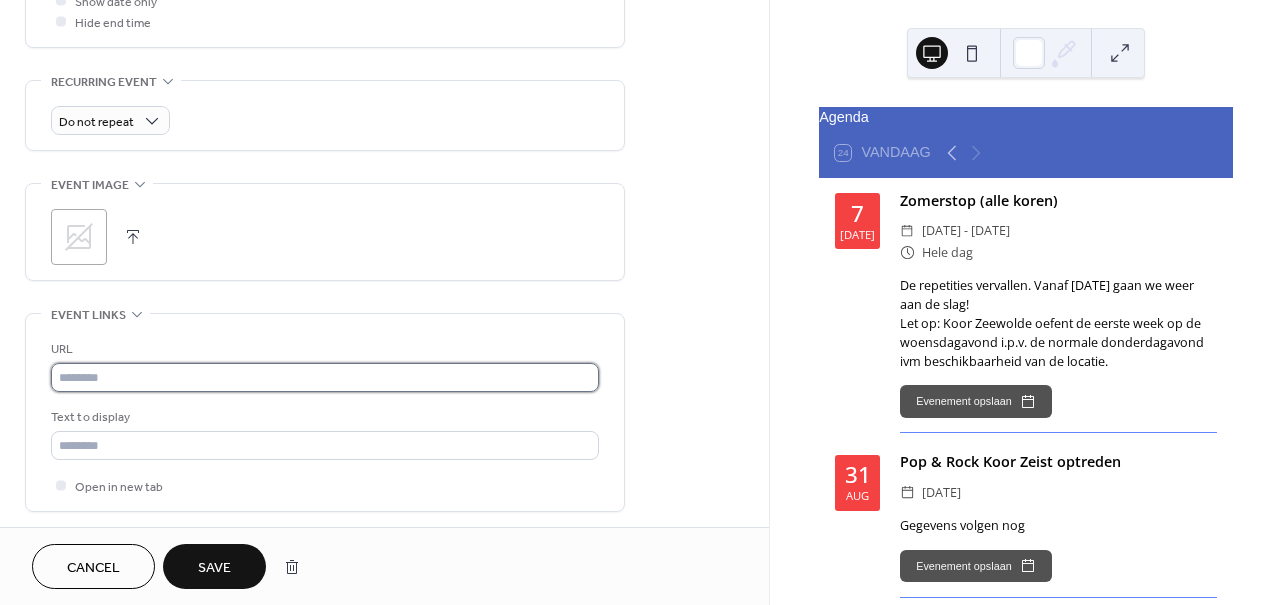 click at bounding box center (325, 377) 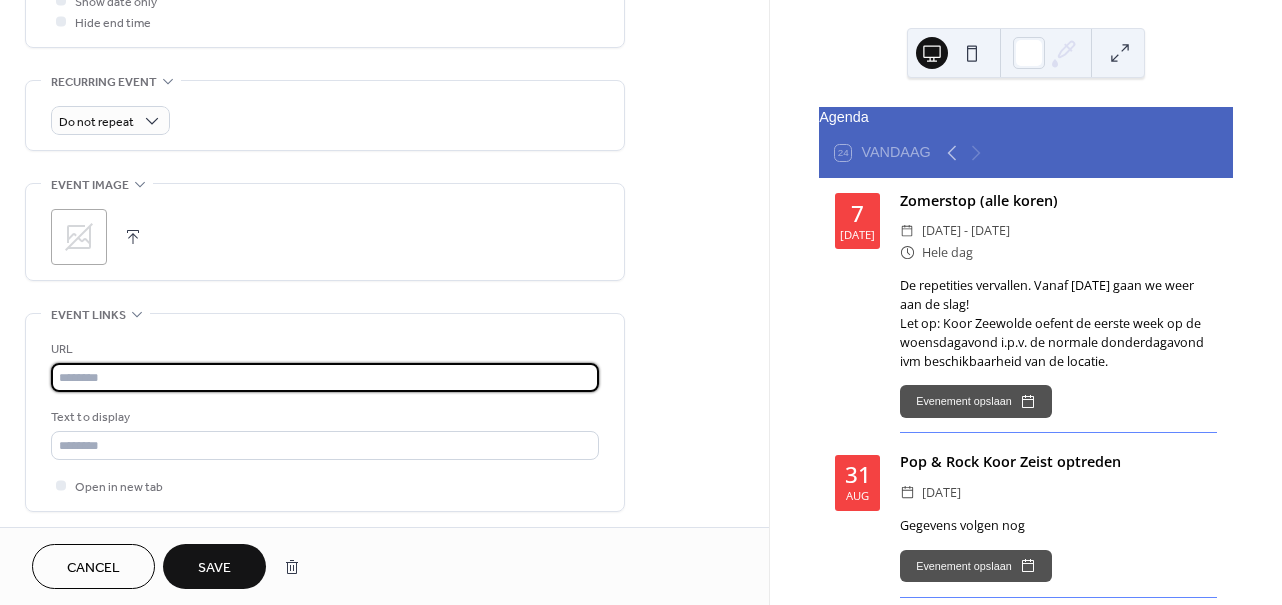 paste on "**********" 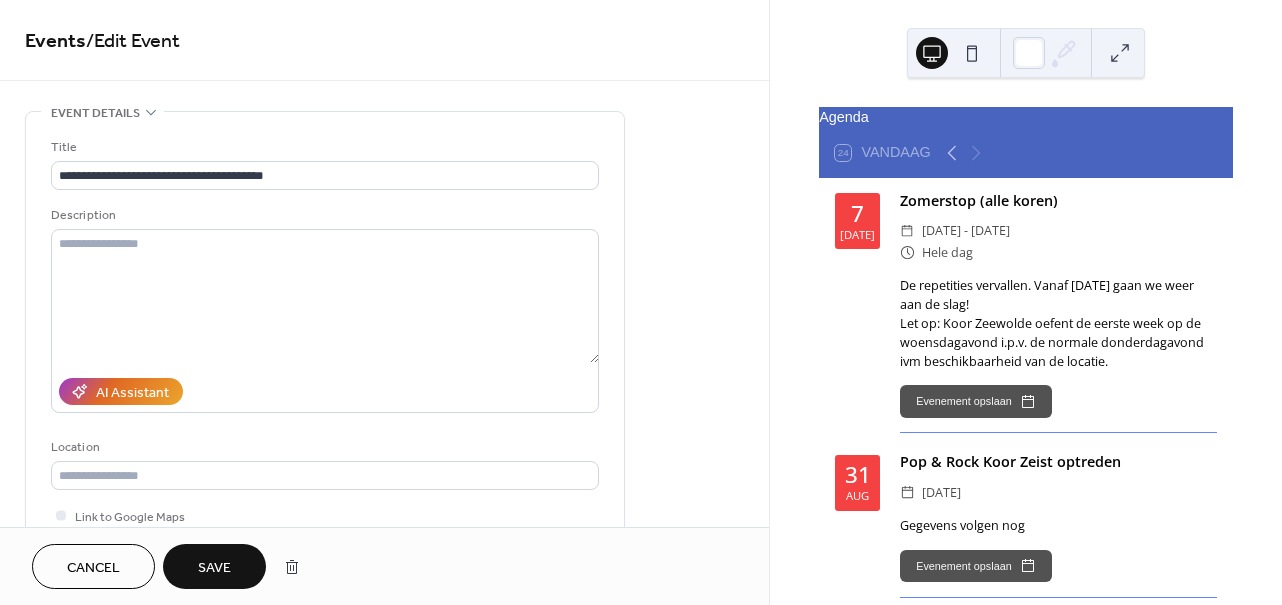 scroll, scrollTop: 0, scrollLeft: 0, axis: both 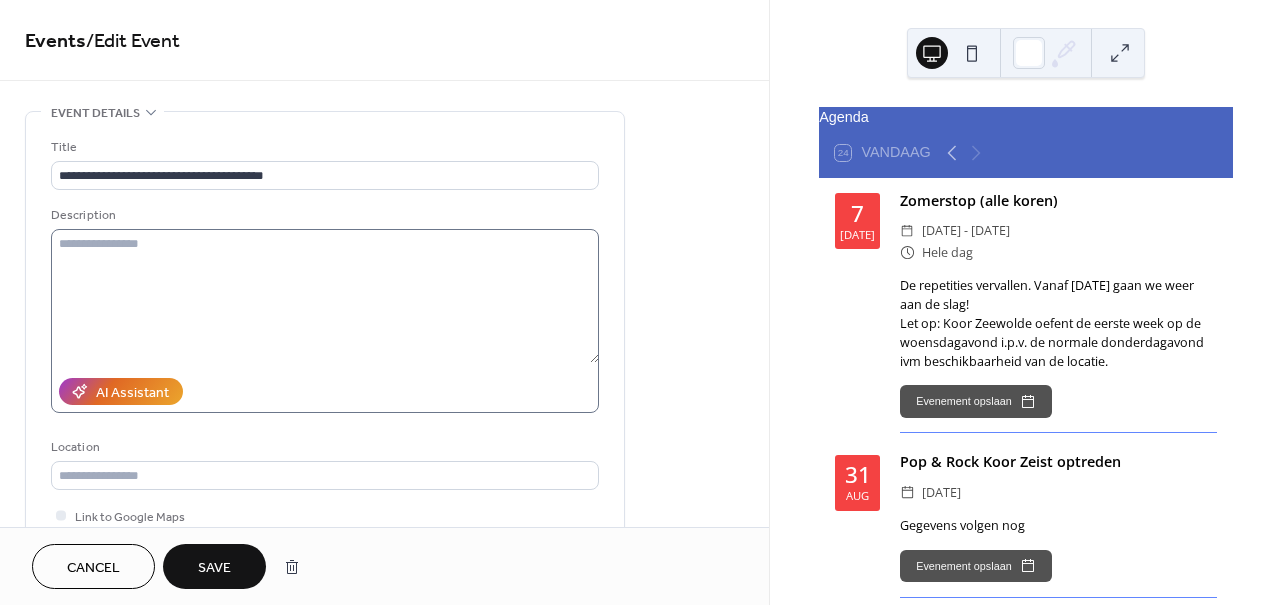 type on "**********" 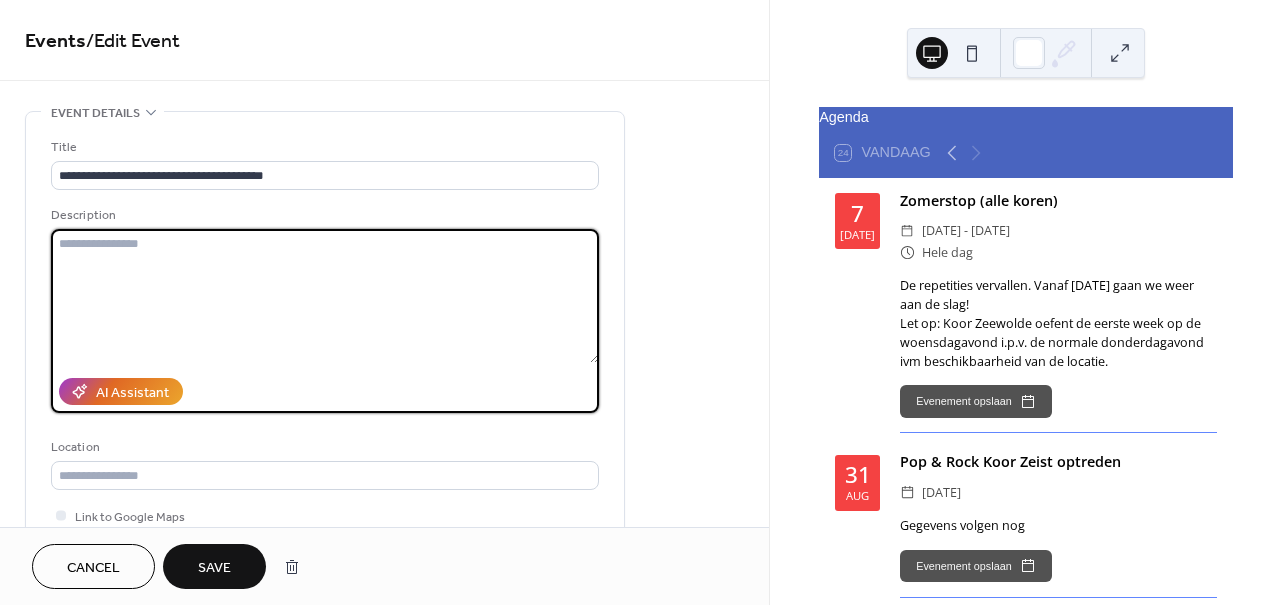 click at bounding box center [325, 296] 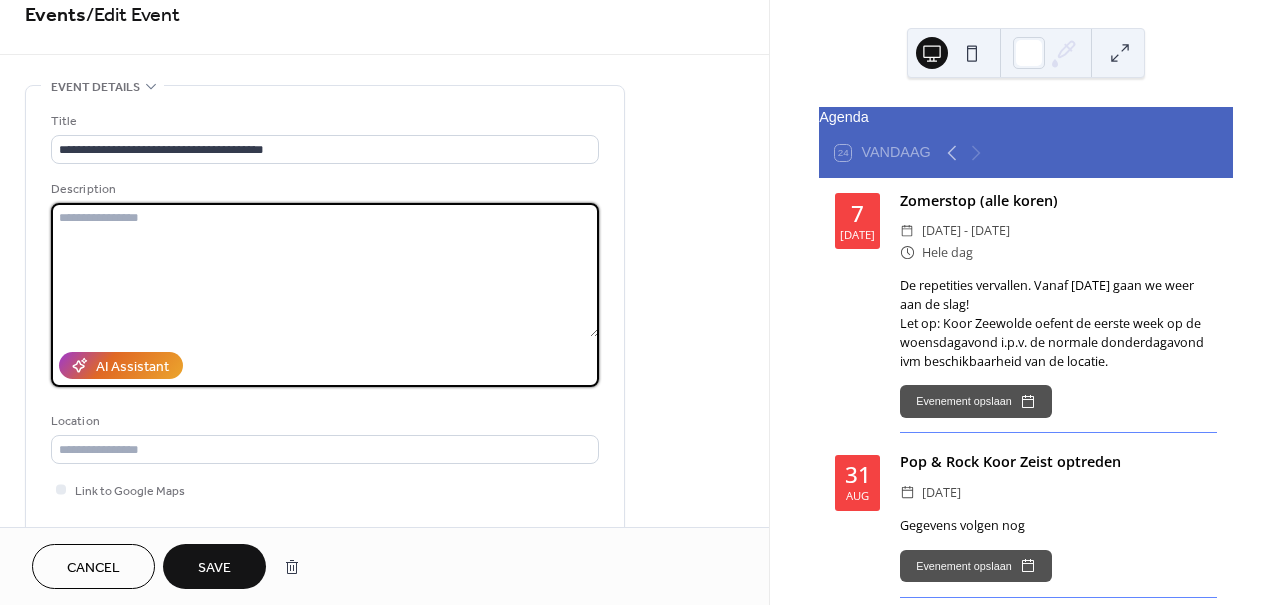 scroll, scrollTop: 36, scrollLeft: 0, axis: vertical 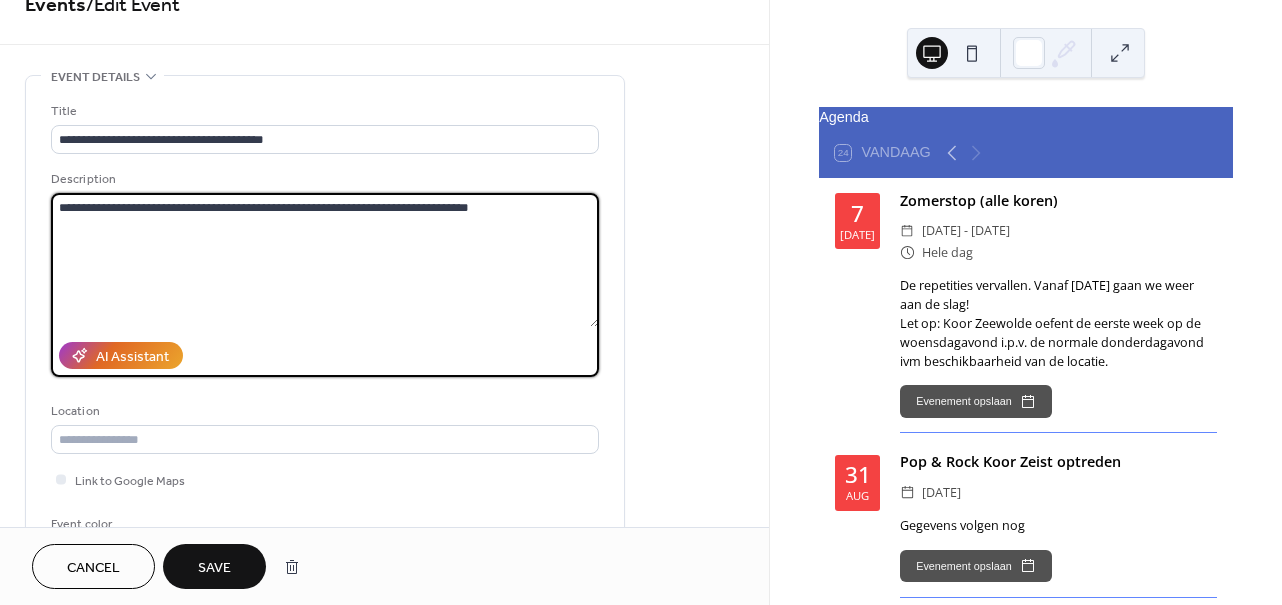 click on "**********" at bounding box center (325, 260) 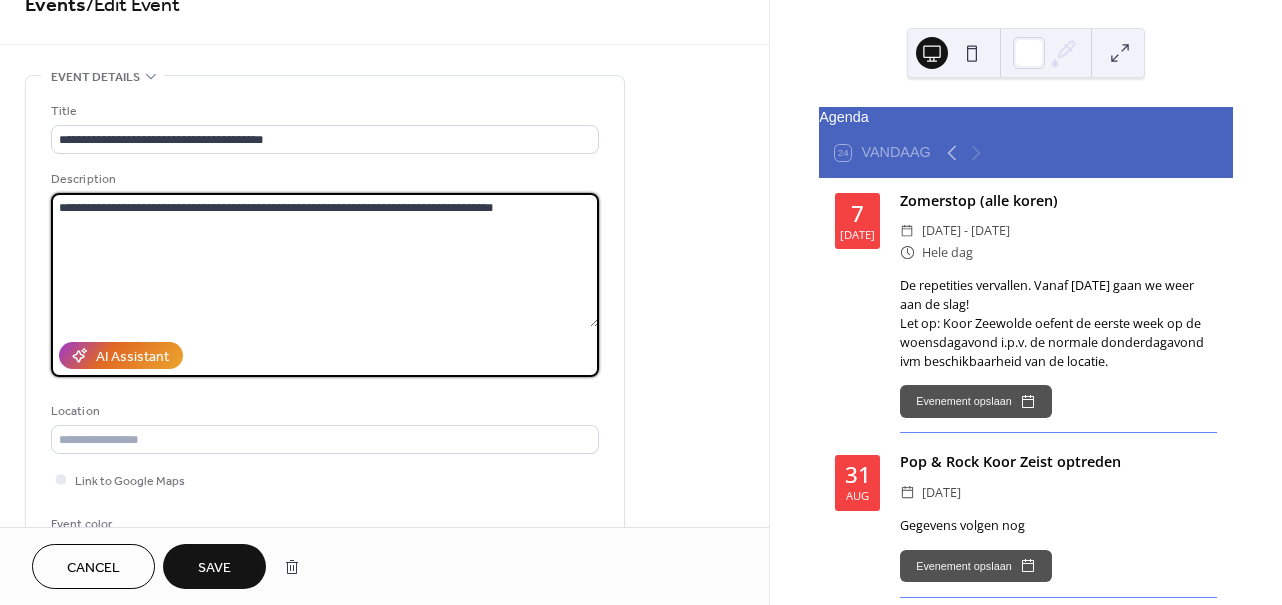 click on "**********" at bounding box center (325, 260) 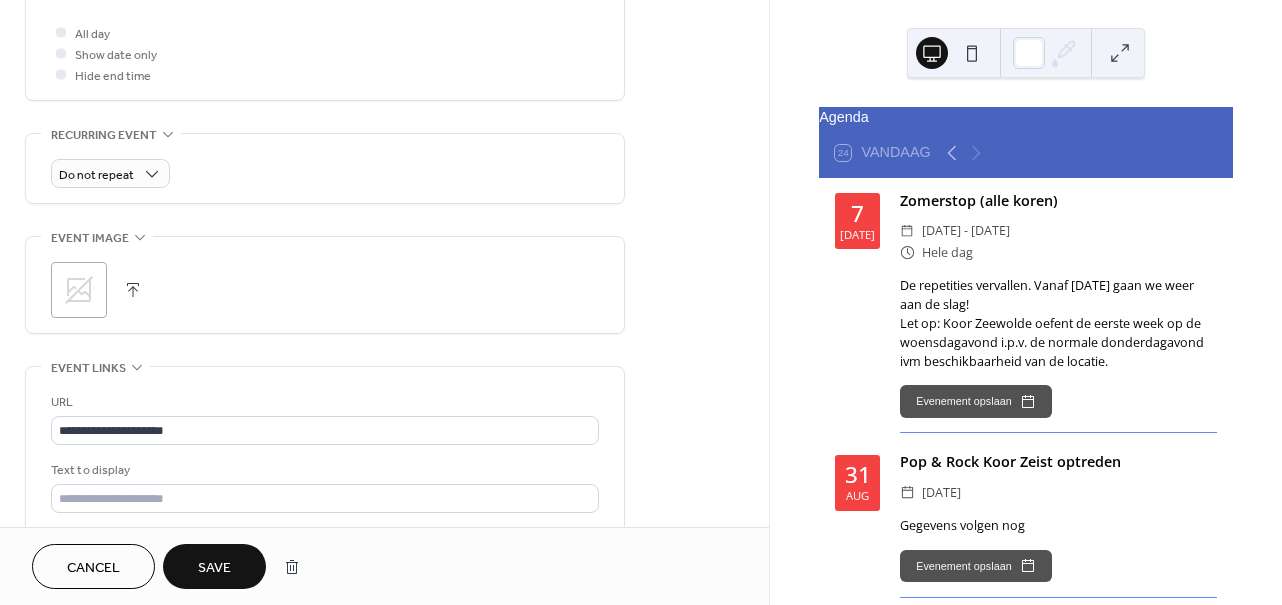scroll, scrollTop: 759, scrollLeft: 0, axis: vertical 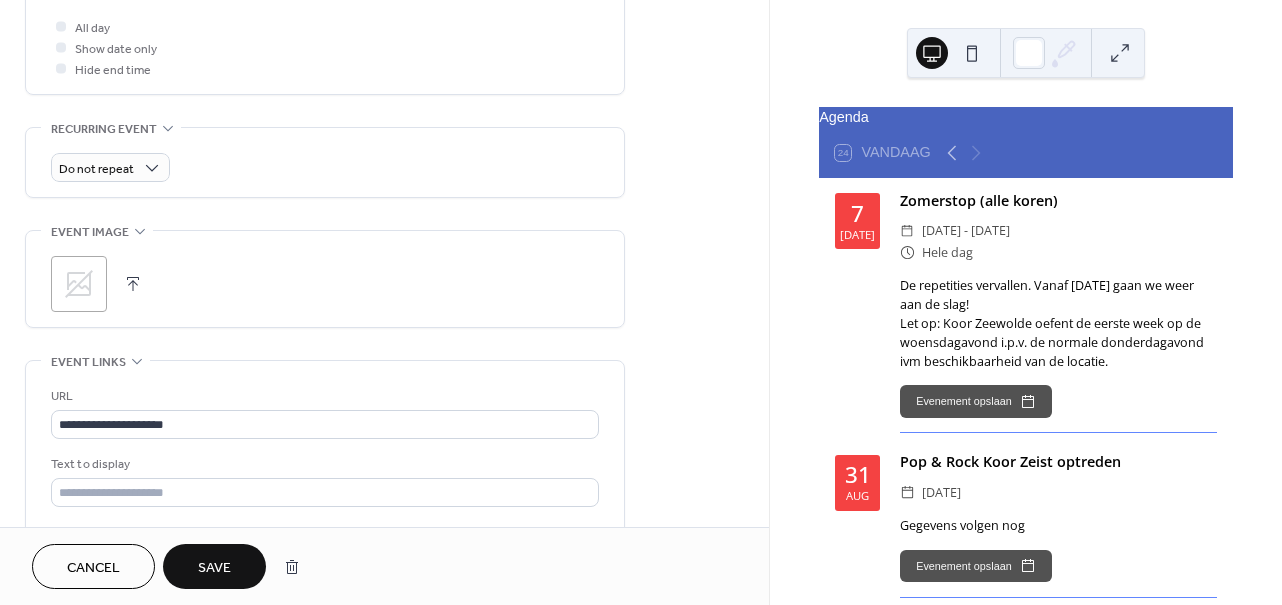 type on "**********" 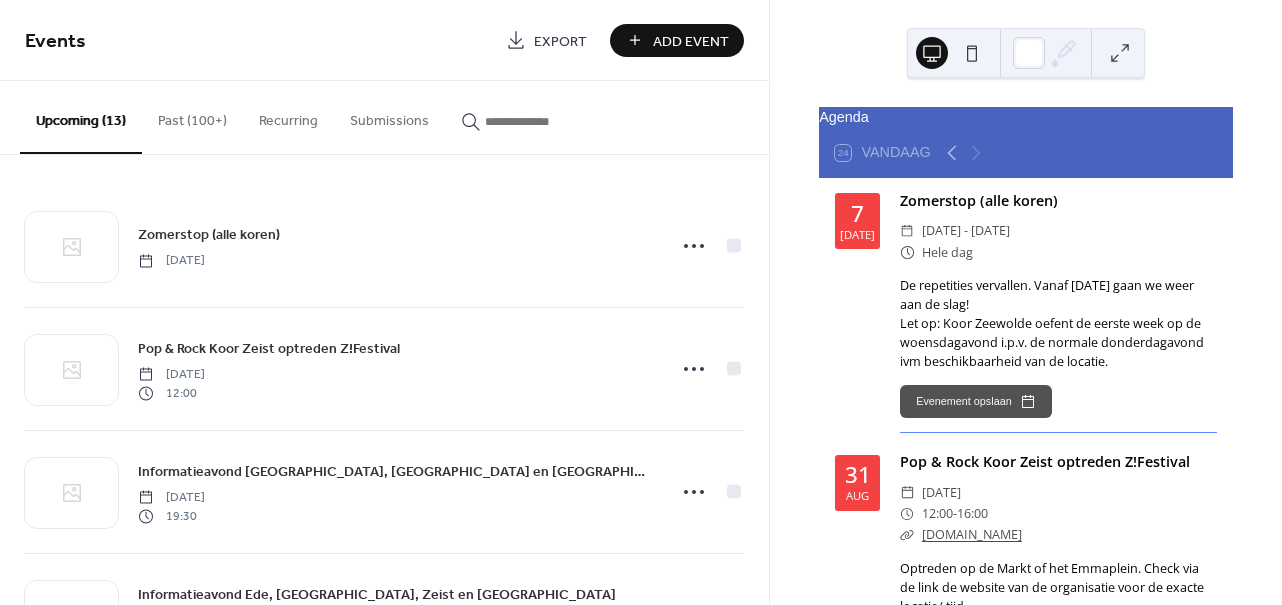 scroll, scrollTop: 0, scrollLeft: 0, axis: both 